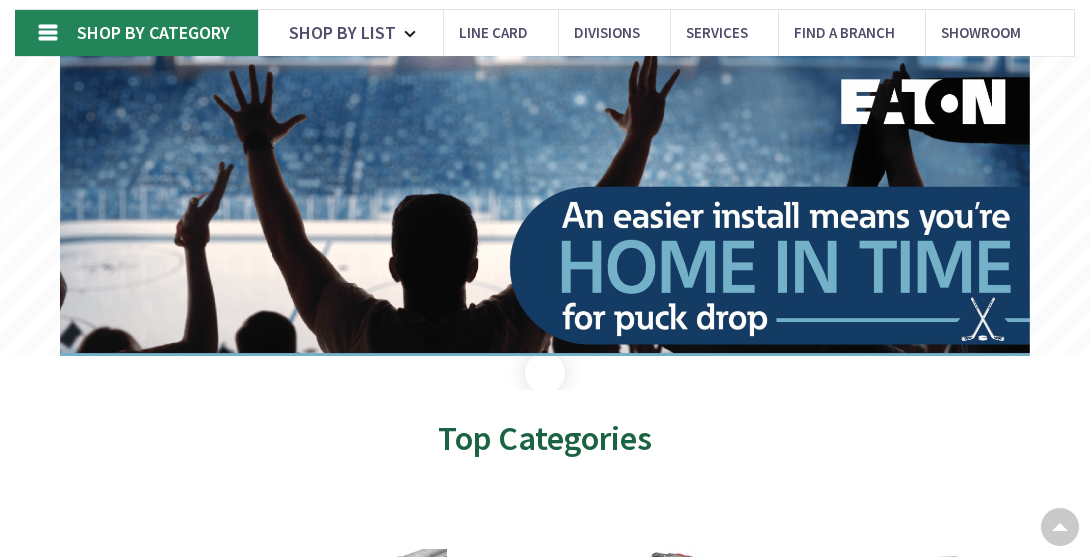 scroll, scrollTop: 123, scrollLeft: 0, axis: vertical 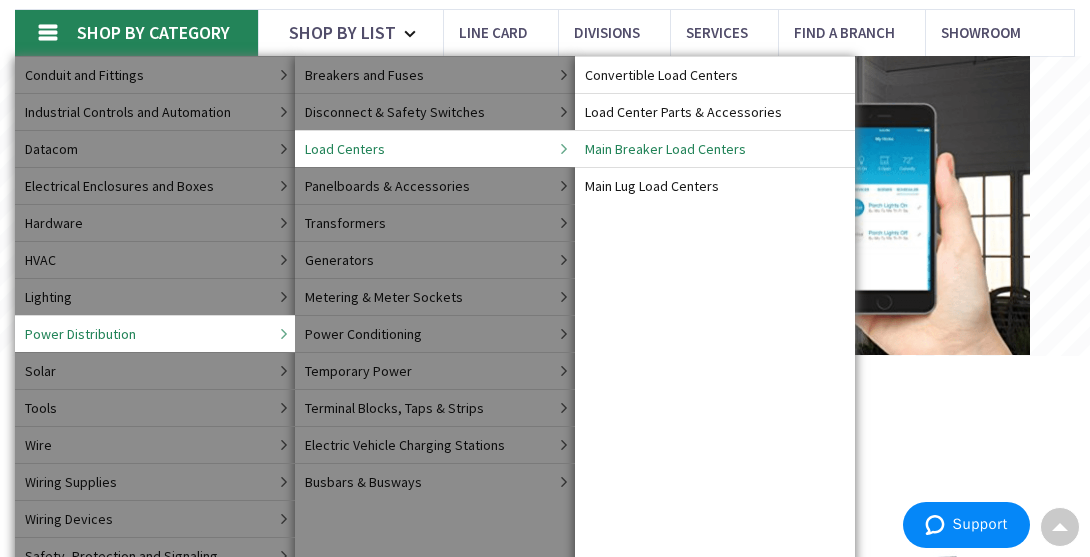 click on "Main Breaker Load Centers" at bounding box center [665, 149] 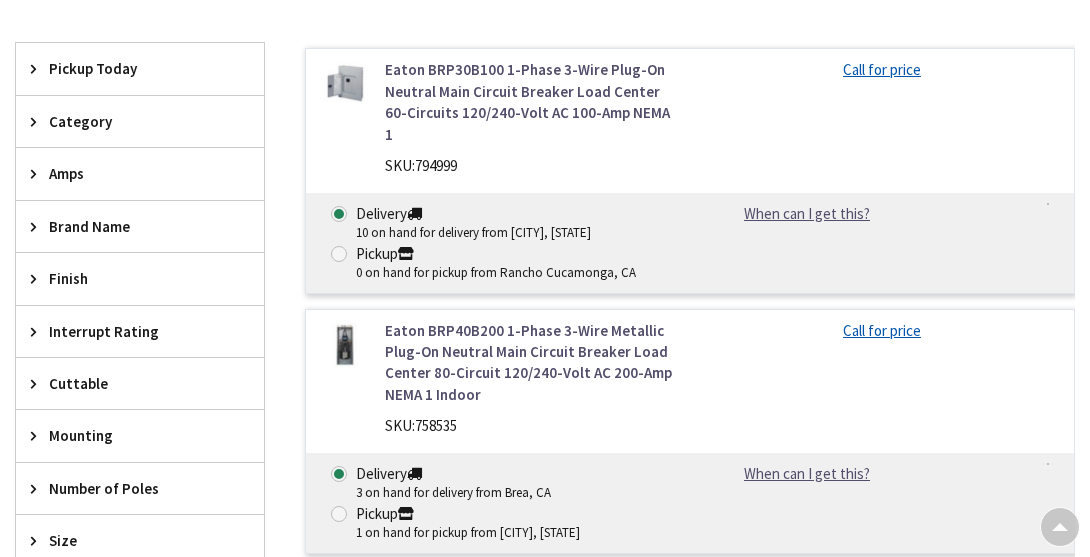 scroll, scrollTop: 736, scrollLeft: 0, axis: vertical 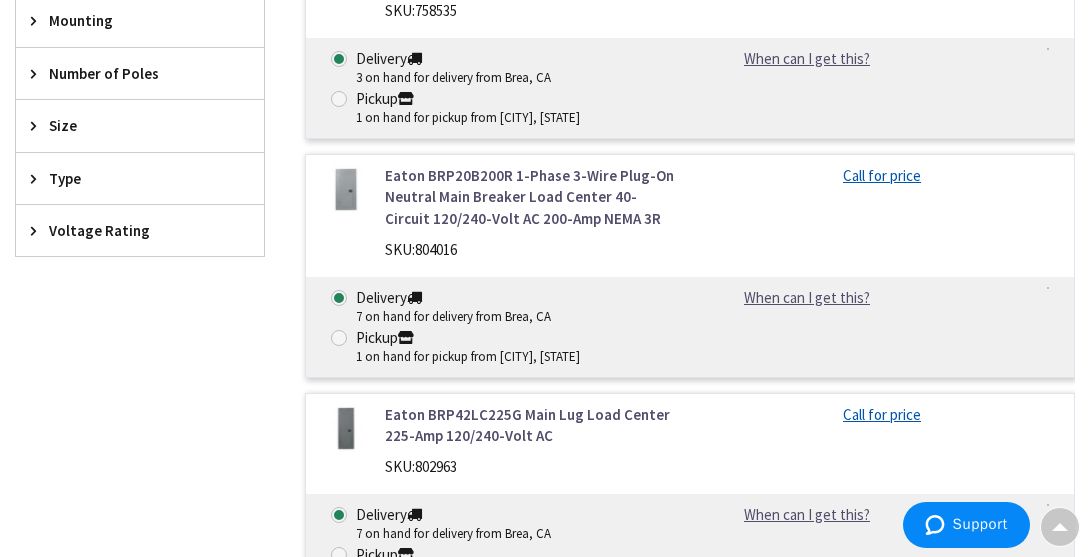 click on "Eaton BRP20B200R 1-Phase 3-Wire Plug-On Neutral Main Breaker Load Center 40-Circuit 120/240-Volt AC 200-Amp NEMA 3R" at bounding box center [530, 197] 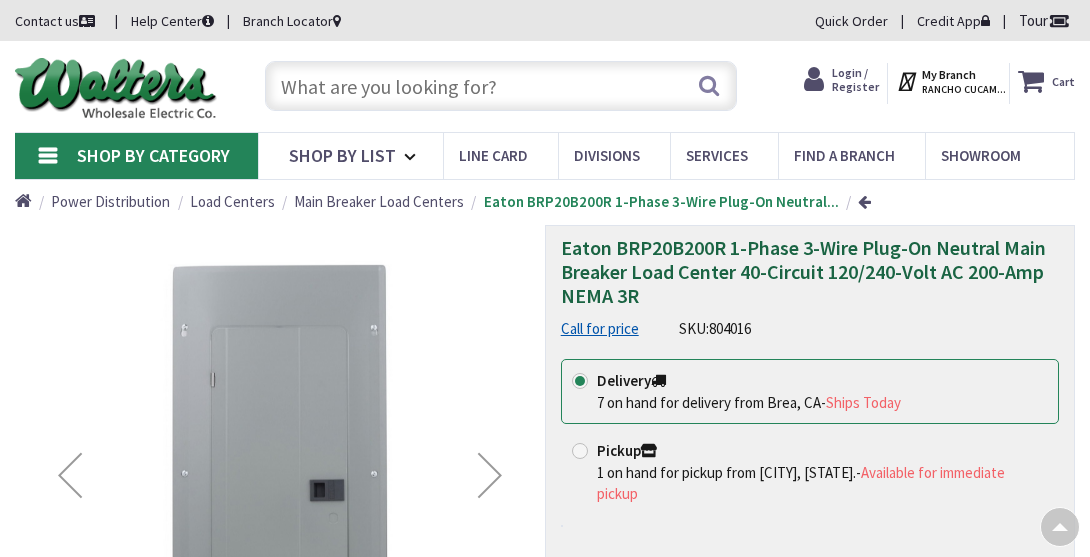 scroll, scrollTop: 0, scrollLeft: 0, axis: both 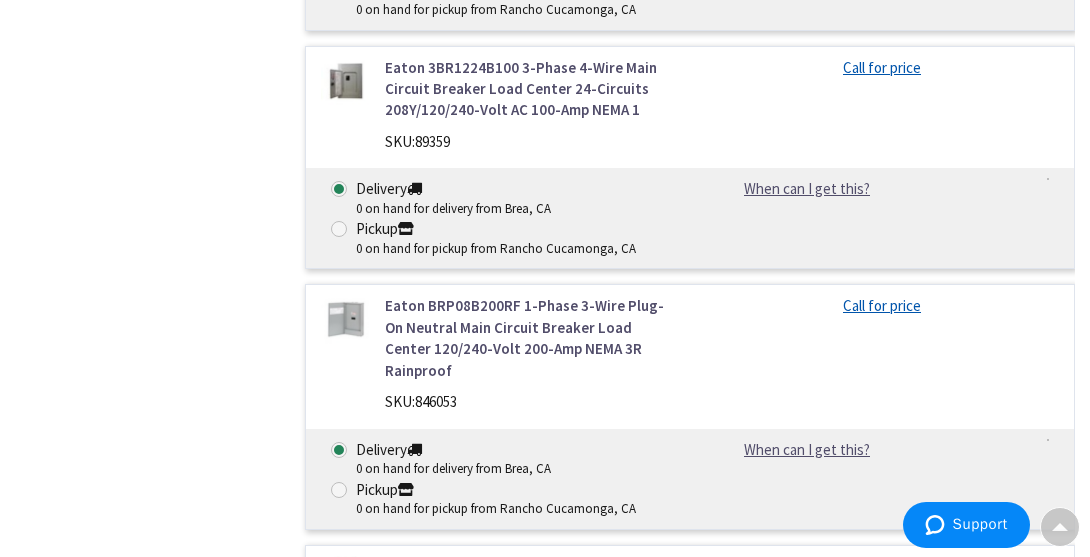 click on "Eaton BRP08B200RF 1-Phase 3-Wire Plug-On Neutral Main Circuit Breaker Load Center 120/240-Volt 200-Amp NEMA 3R Rainproof" at bounding box center (530, 338) 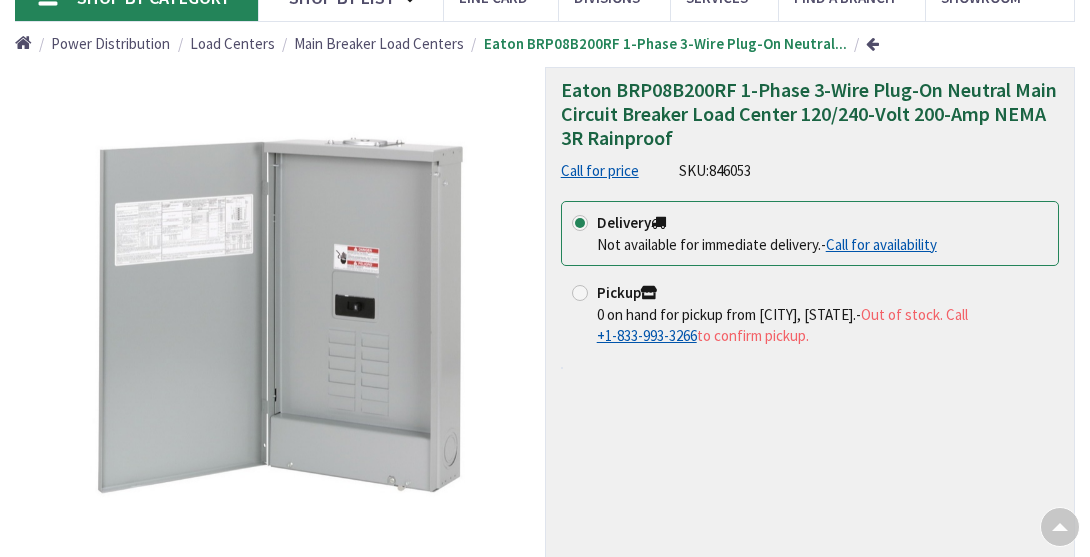 scroll, scrollTop: 158, scrollLeft: 0, axis: vertical 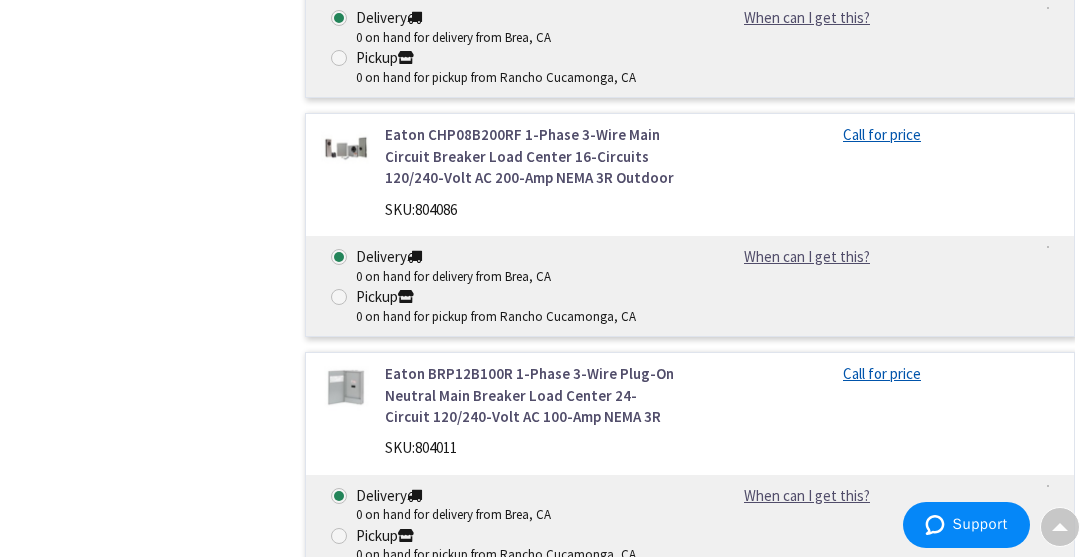 click on "Eaton CHP08B200RF 1-Phase 3-Wire Main Circuit Breaker Load Center 16-Circuits 120/240-Volt AC 200-Amp NEMA 3R Outdoor" at bounding box center (530, 156) 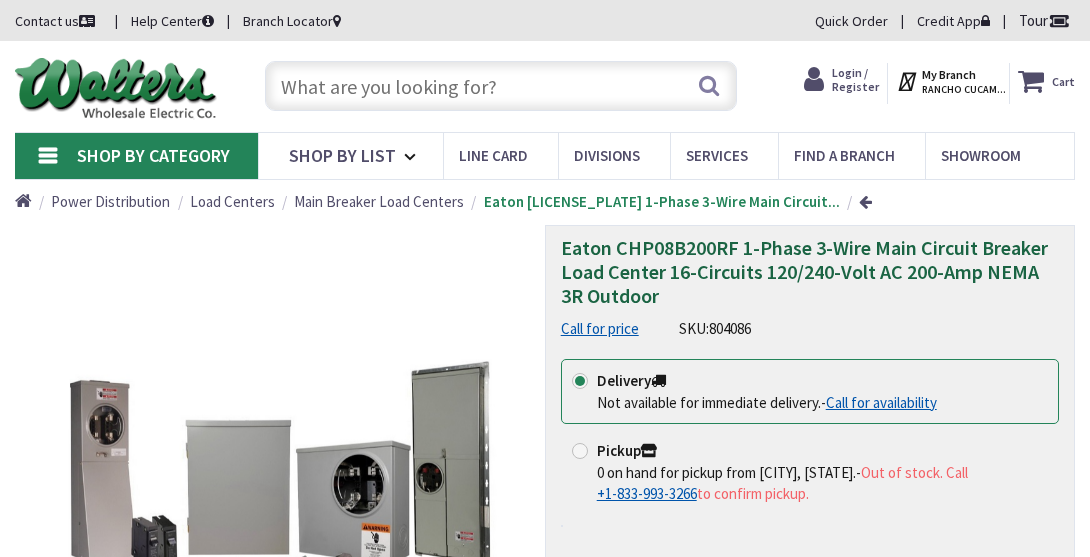 scroll, scrollTop: 0, scrollLeft: 0, axis: both 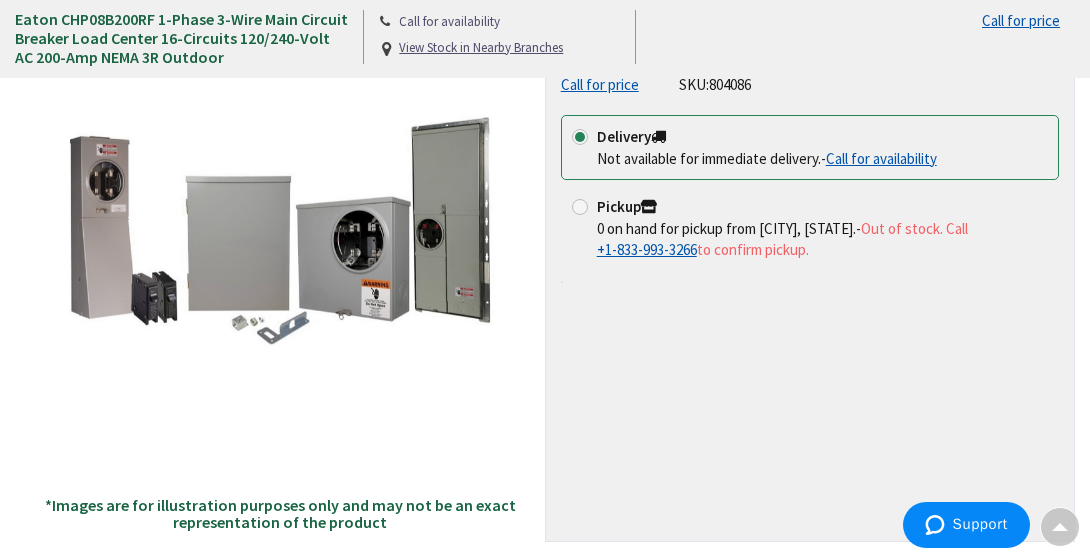 click on "Eaton [LICENSE_PLATE] 1-Phase 3-Wire Main Circuit Breaker Load Center 16-Circuits 120/240-Volt AC 200-Amp NEMA 3R Outdoor
Call for price
SKU:                 804086
This product is Discontinued
Delivery
Not available for immediate delivery.
-  Call for availability
Pickup
0 on hand for pickup from [CITY], [STATE]." at bounding box center [810, 261] 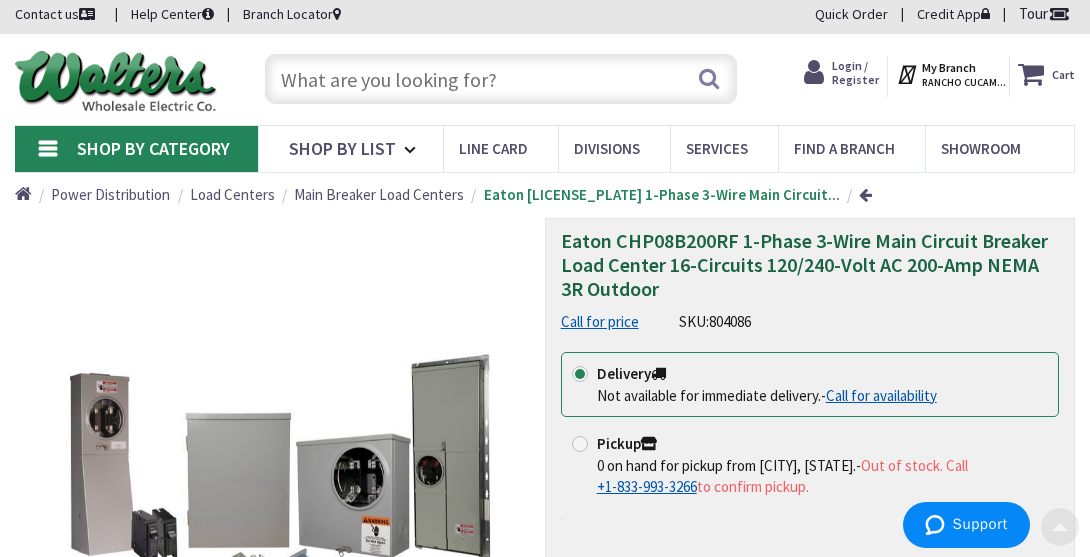 scroll, scrollTop: 0, scrollLeft: 0, axis: both 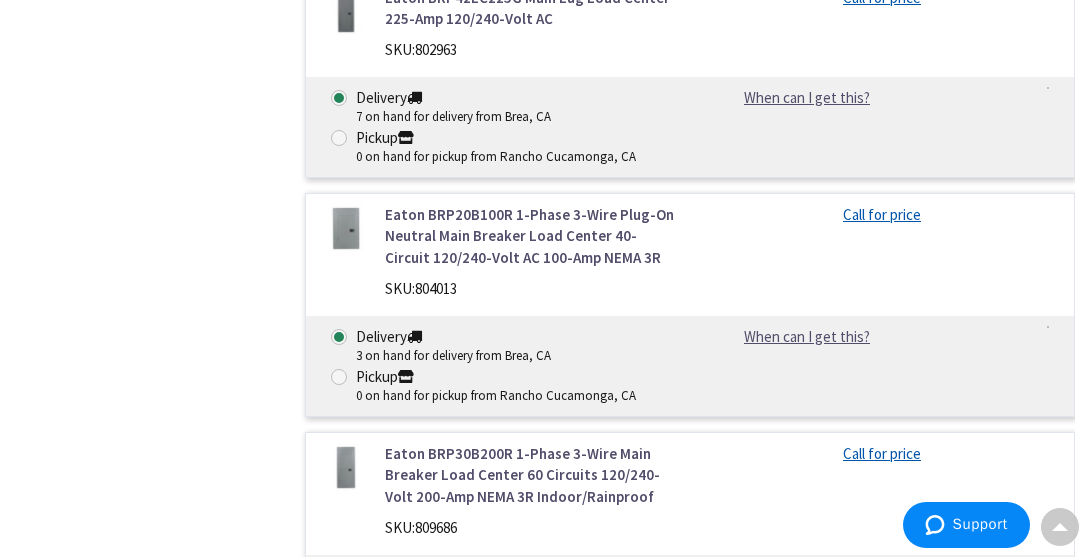 click on "Eaton BRP30B100 1-Phase 3-Wire Plug-On Neutral Main Circuit Breaker Load Center 60-Circuits 120/240-Volt AC 100-Amp NEMA 1
SKU:  794999
Call for price
Delivery
10 on hand for delivery from Brea, CA Pickup   -" at bounding box center [670, 426] 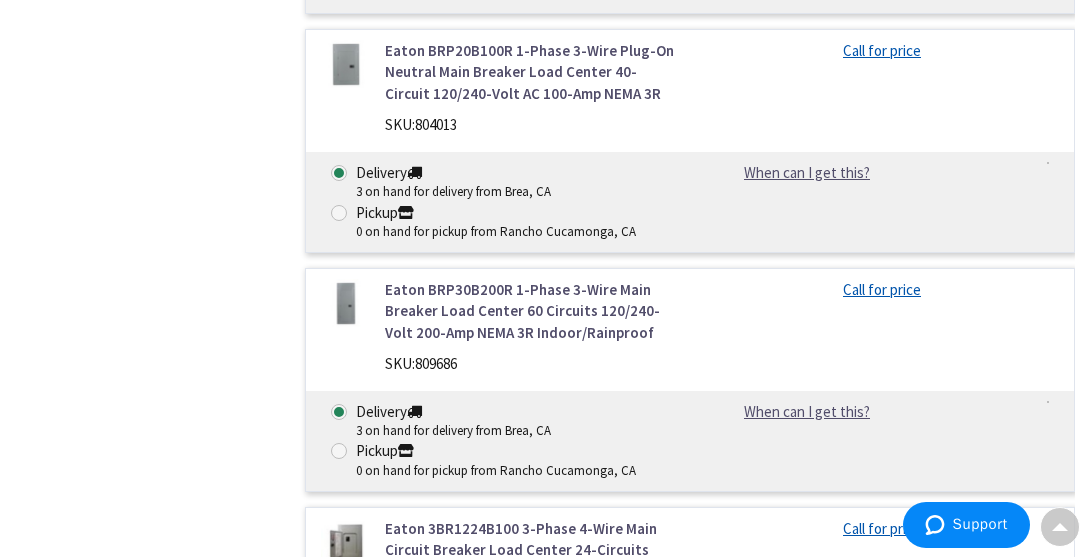 scroll, scrollTop: 1533, scrollLeft: 0, axis: vertical 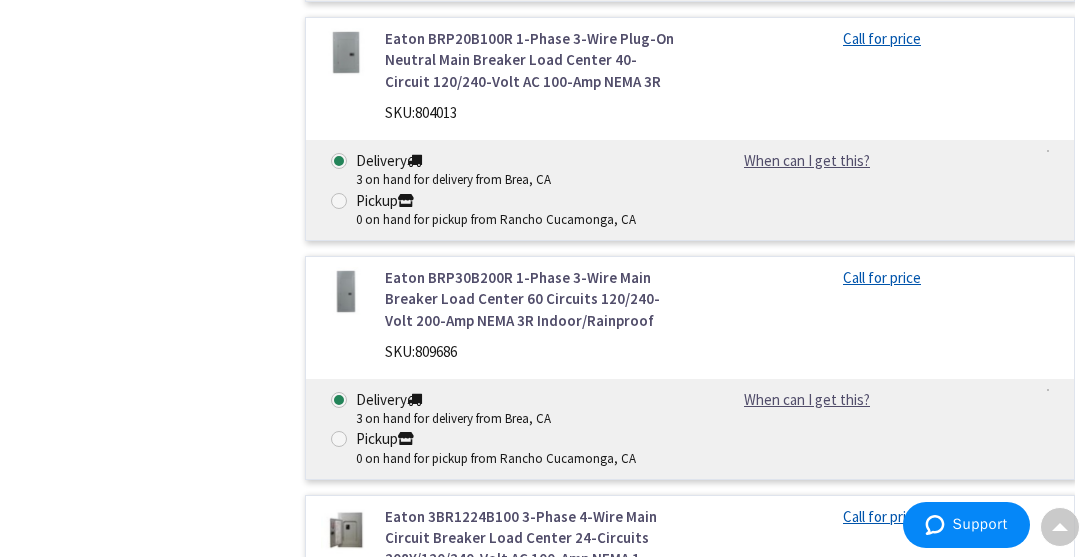 click on "When can I get this?
When can I get this?
Deliver  -  Ships Today
Pickup  -  Pickup Tuesday, August 5 th
View Stock in Nearby Branches" at bounding box center (877, 399) 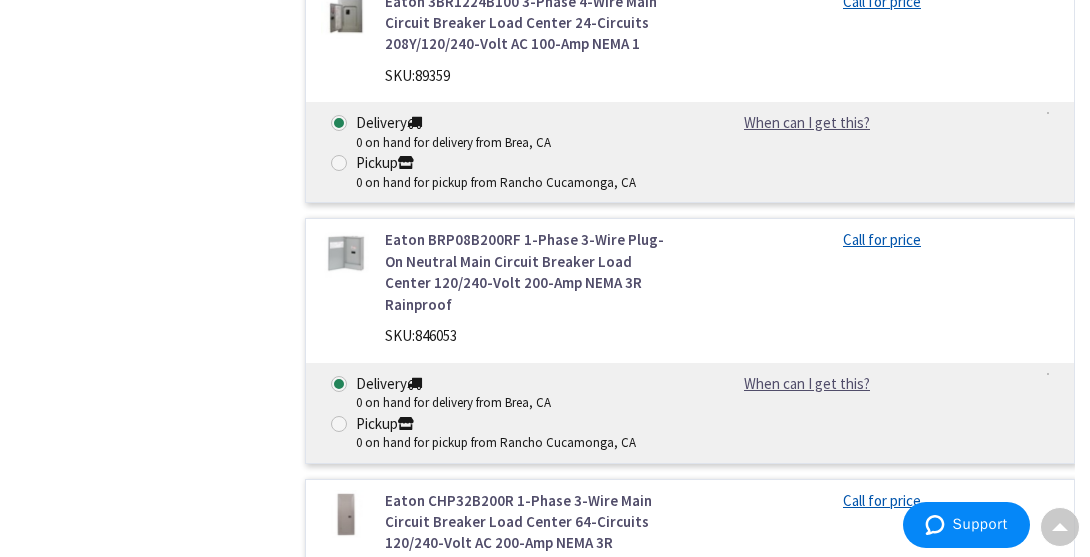 scroll, scrollTop: 2053, scrollLeft: 0, axis: vertical 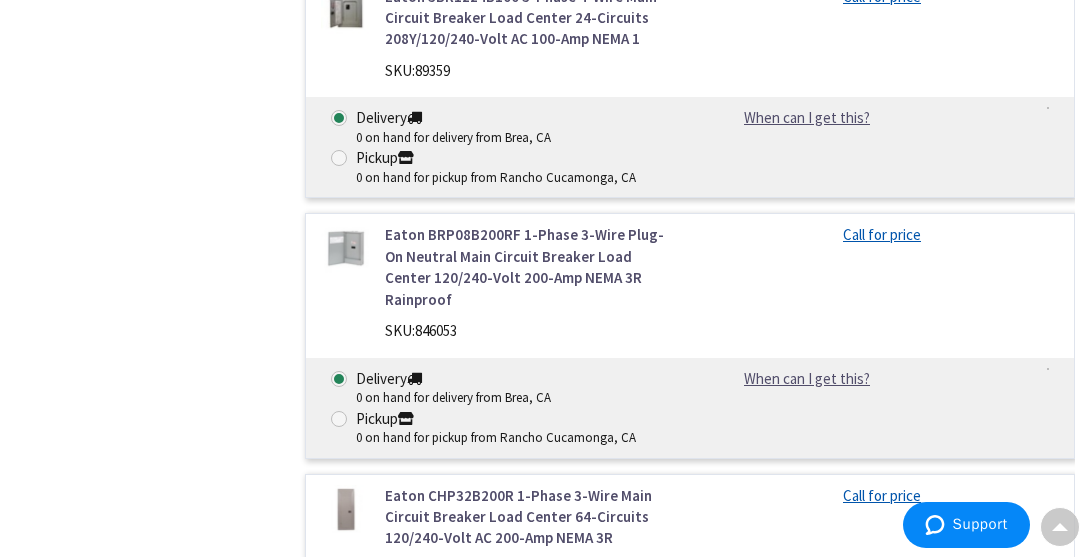 click on "Eaton BRP08B200RF 1-Phase 3-Wire Plug-On Neutral Main Circuit Breaker Load Center 120/240-Volt 200-Amp NEMA 3R Rainproof" at bounding box center [530, 267] 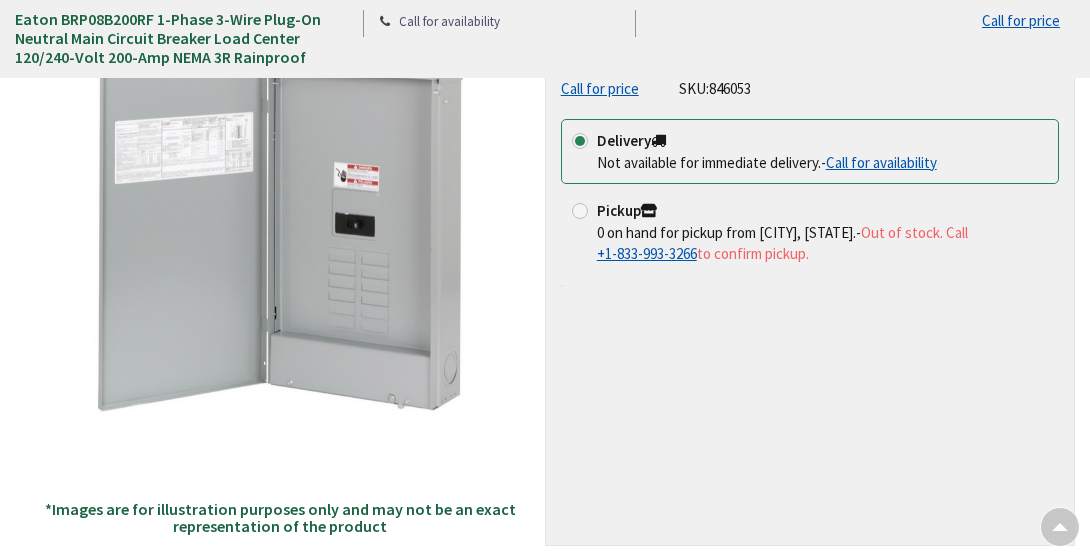 scroll, scrollTop: 243, scrollLeft: 0, axis: vertical 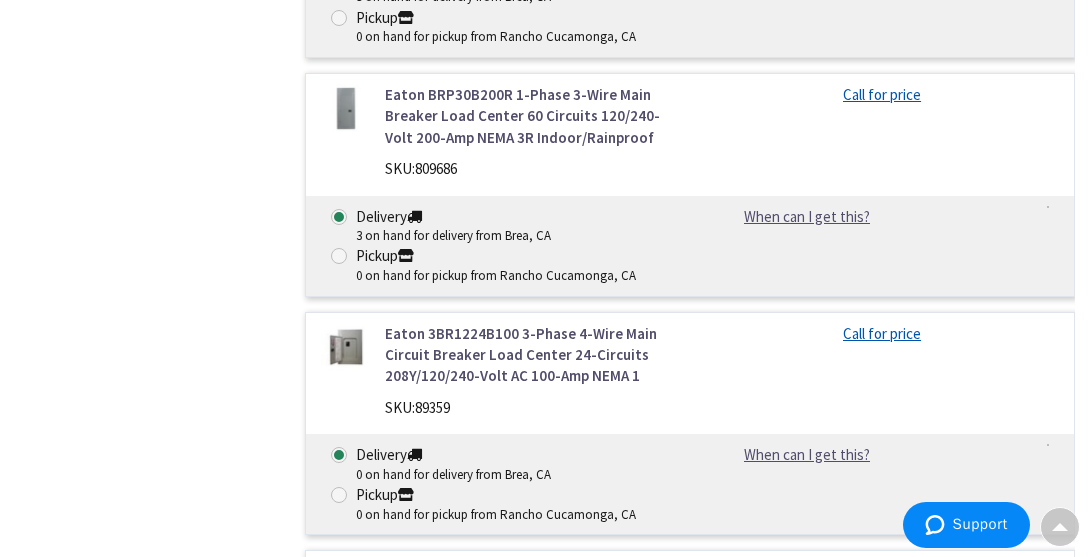 click on "When can I get this?
When can I get this?
Deliver  -            Call for availability
Pickup  -       Out of stock. Call  +1-833-993-3266  to confirm pickup.
View Stock in Nearby Branches" at bounding box center [877, 454] 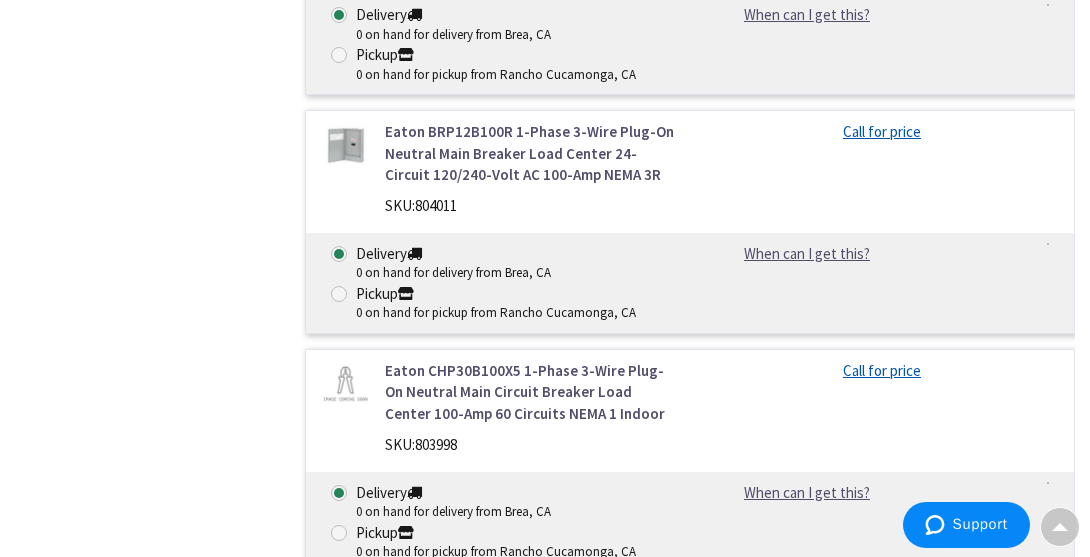 scroll, scrollTop: 2913, scrollLeft: 0, axis: vertical 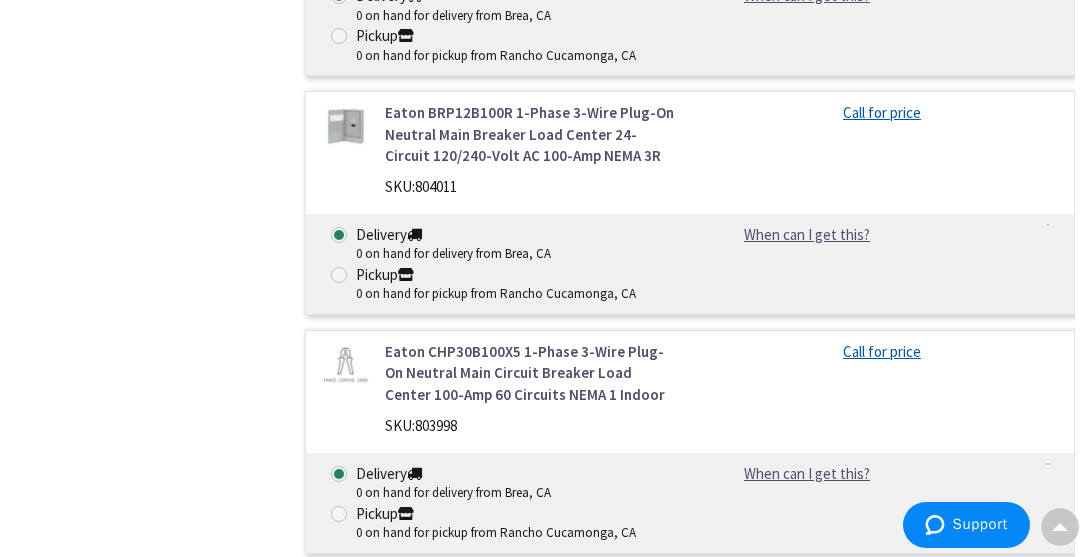 click on "Eaton BRP12B100R 1-Phase 3-Wire Plug-On Neutral Main Breaker Load Center 24-Circuit 120/240-Volt AC 100-Amp NEMA 3R" at bounding box center (530, 134) 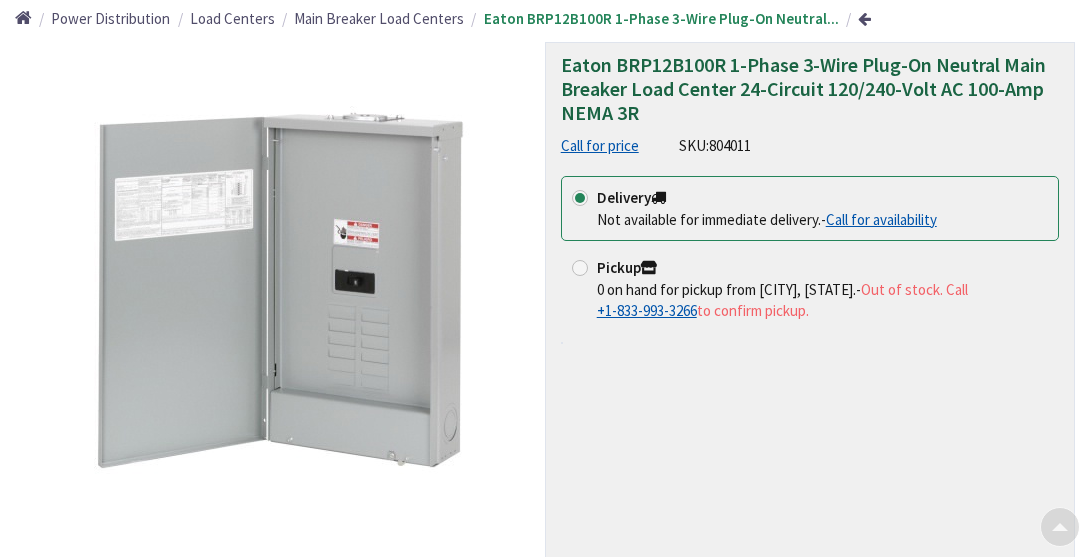 scroll, scrollTop: 190, scrollLeft: 0, axis: vertical 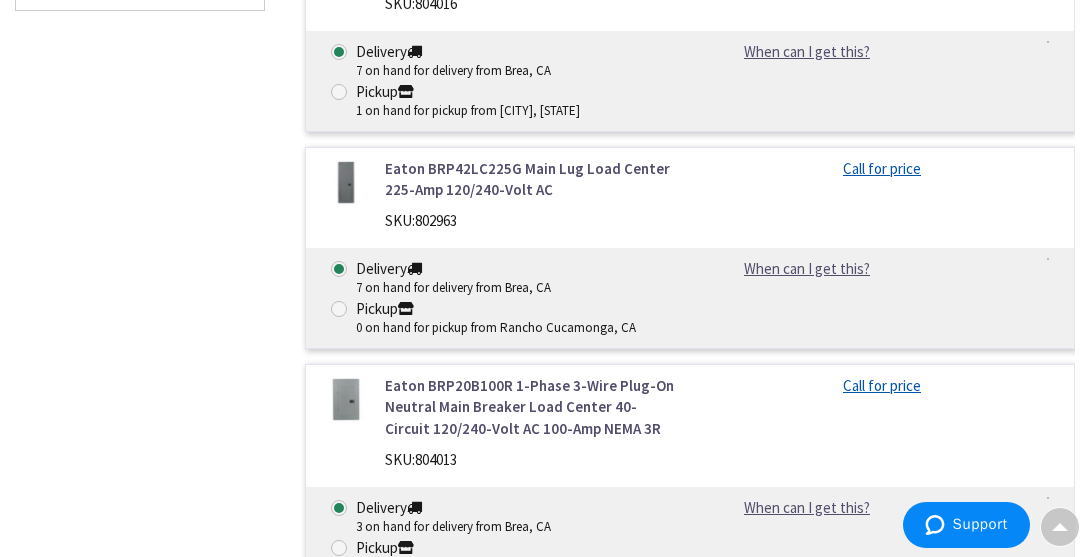 click on "Eaton BRP20B100R 1-Phase 3-Wire Plug-On Neutral Main Breaker Load Center 40-Circuit 120/240-Volt AC 100-Amp NEMA 3R
SKU:  804013
Call for price
Delivery
3 on hand for delivery from Brea, CA Pickup  Deliver  -" at bounding box center [690, 476] 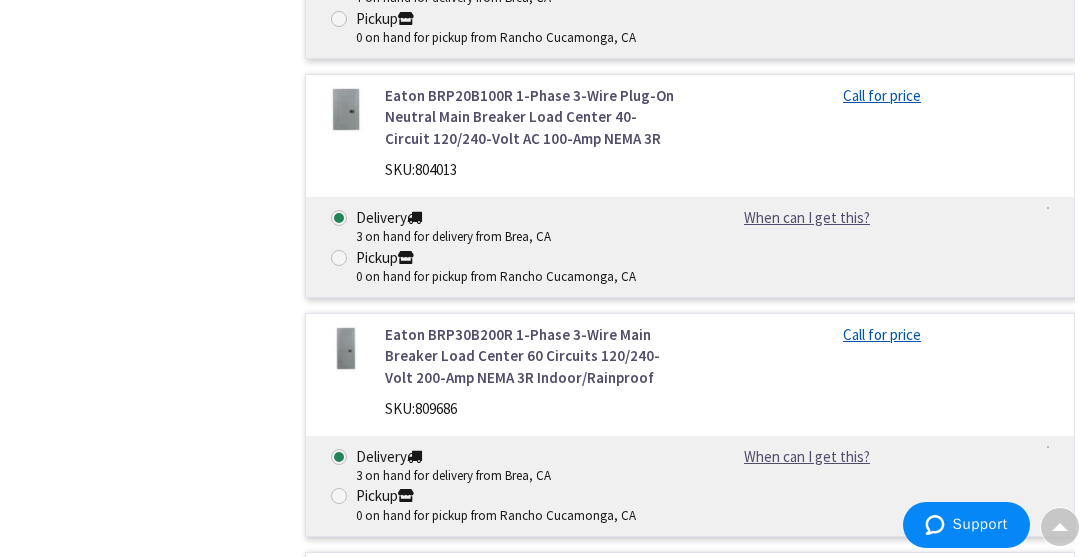 scroll, scrollTop: 1485, scrollLeft: 0, axis: vertical 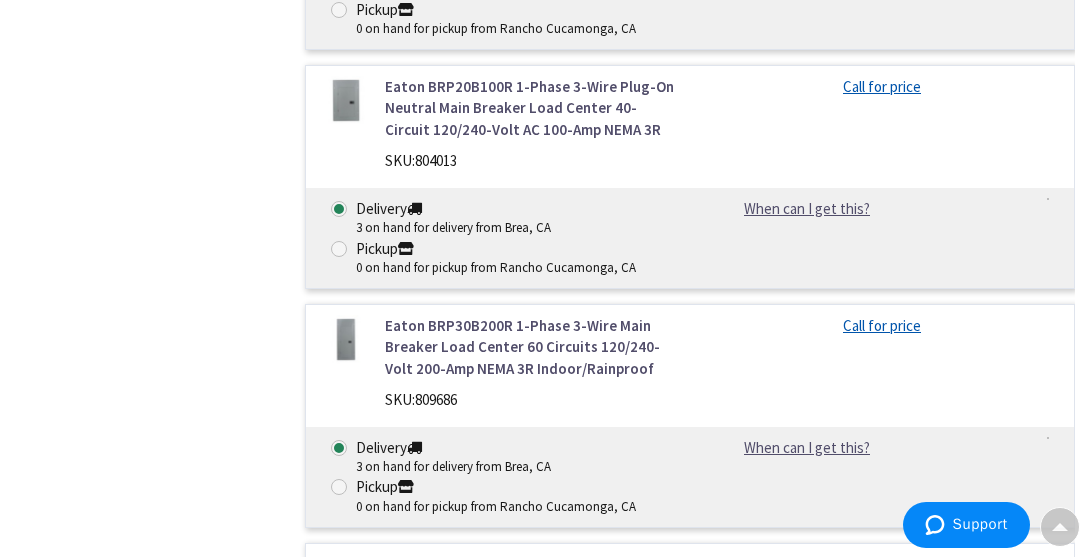 click on "Delivery
3 on hand for delivery from Brea, CA
Pickup
0 on hand for pickup from Rancho Cucamonga, CA
When can I get this?
When can I get this?
Deliver  -  Ships Today
Pickup  -  Pickup Tuesday, August 5 th" at bounding box center (690, 477) 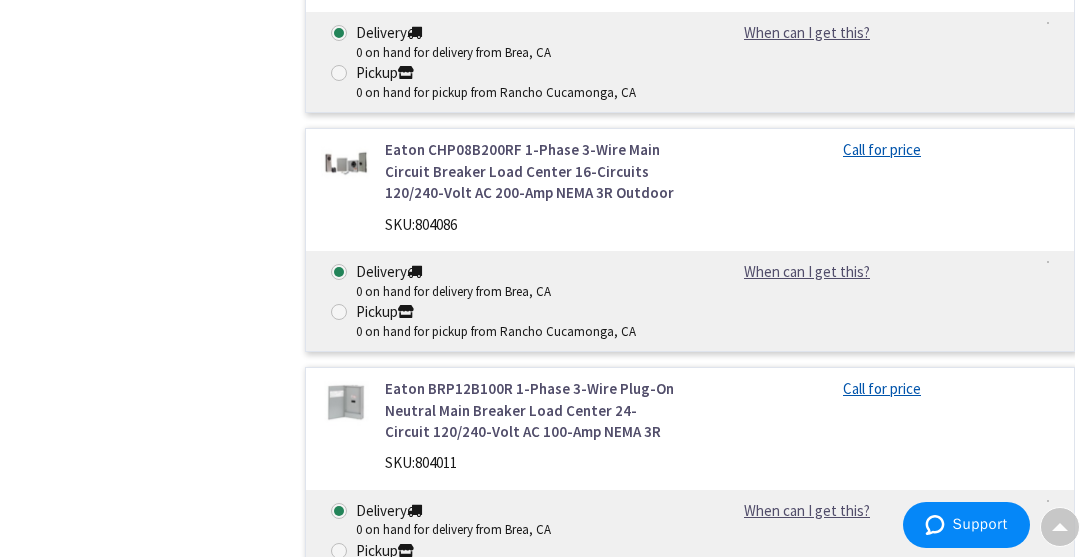 scroll, scrollTop: 2655, scrollLeft: 0, axis: vertical 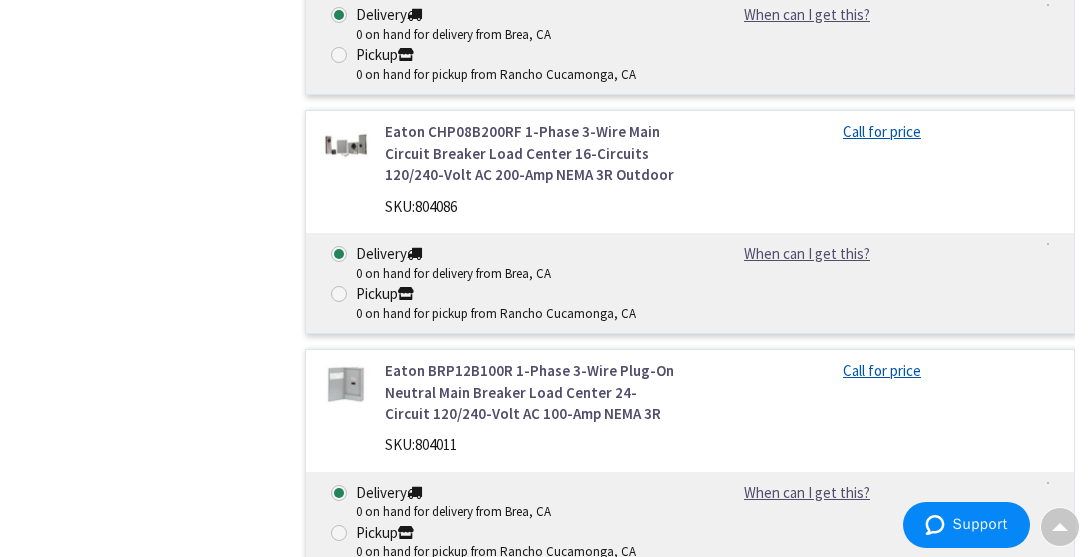 click on "Eaton BRP12B100R 1-Phase 3-Wire Plug-On Neutral Main Breaker Load Center 24-Circuit 120/240-Volt AC 100-Amp NEMA 3R
SKU:  804011
Call for price
Delivery
0 on hand for delivery from Brea, CA Pickup  Deliver  -" at bounding box center [690, 461] 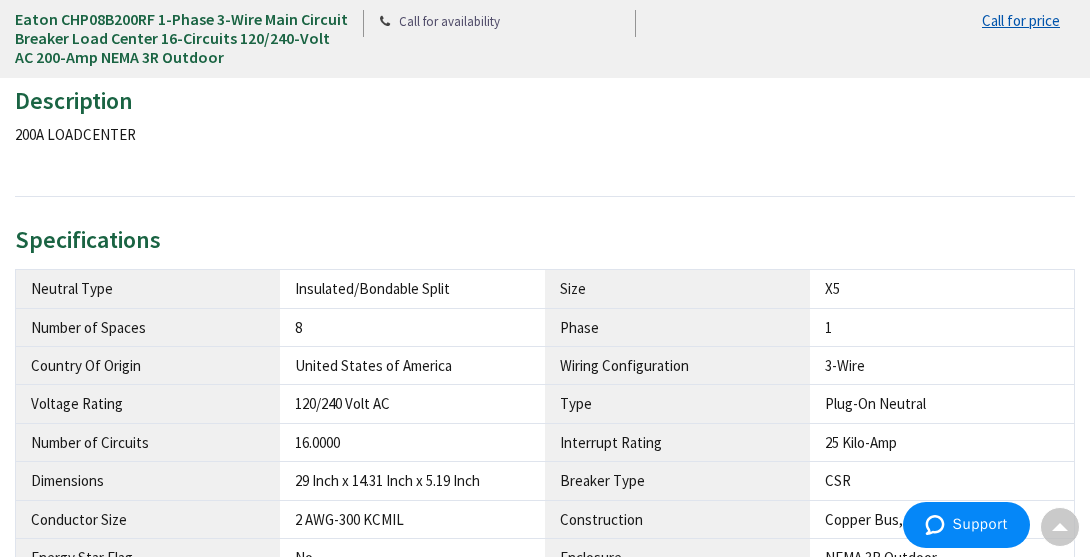 scroll, scrollTop: 0, scrollLeft: 0, axis: both 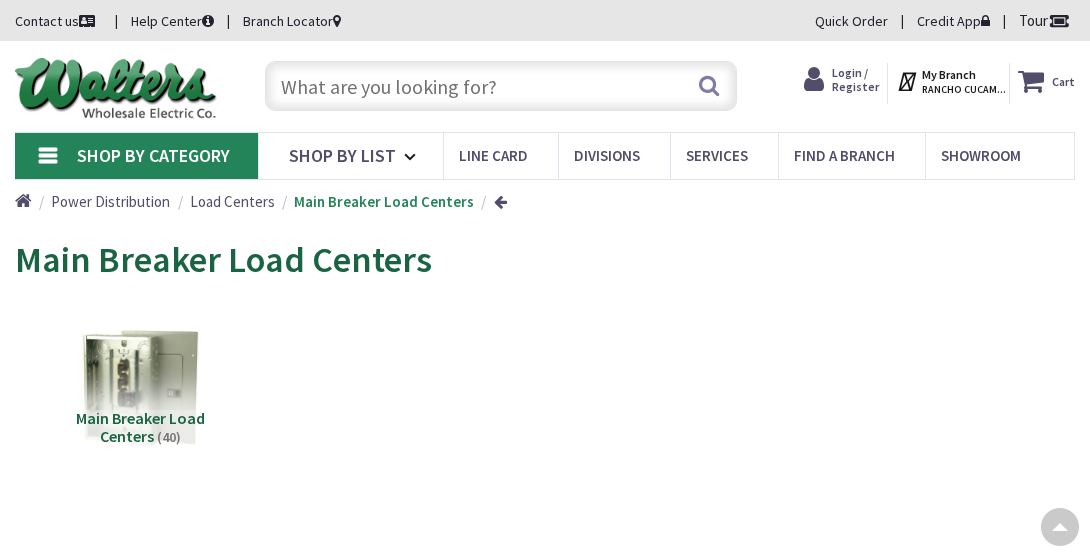 click on "©  2025  Walters Wholesale Electric Co." at bounding box center [545, 2379] 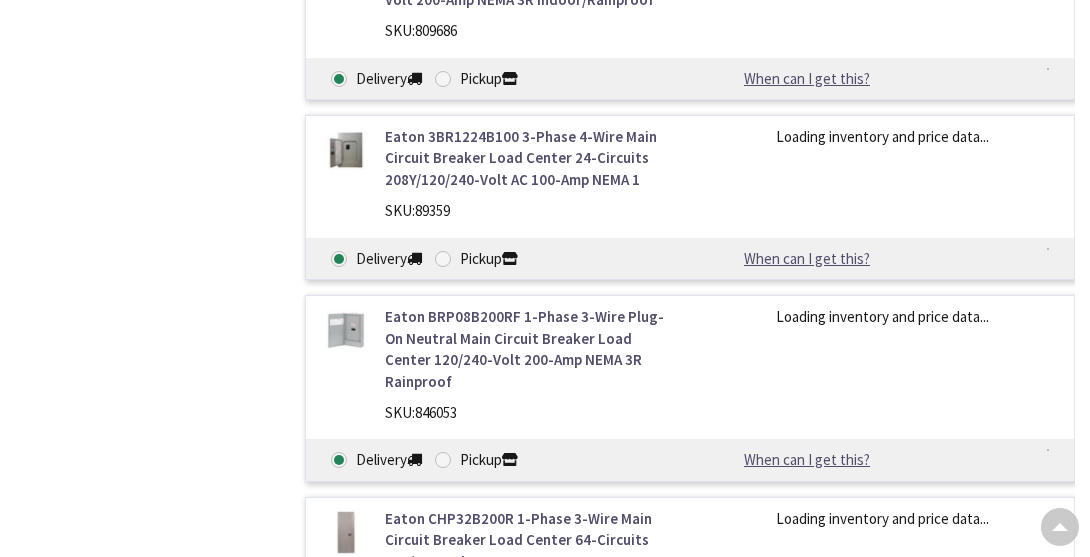 click on "Eaton BRP20B100R 1-Phase 3-Wire Plug-On Neutral Main Breaker Load Center 40-Circuit 120/240-Volt AC 100-Amp NEMA 3R
SKU:  804013
Call for price
Delivery
3 on hand for delivery from Brea, CA Pickup  Deliver  -" at bounding box center (690, -192) 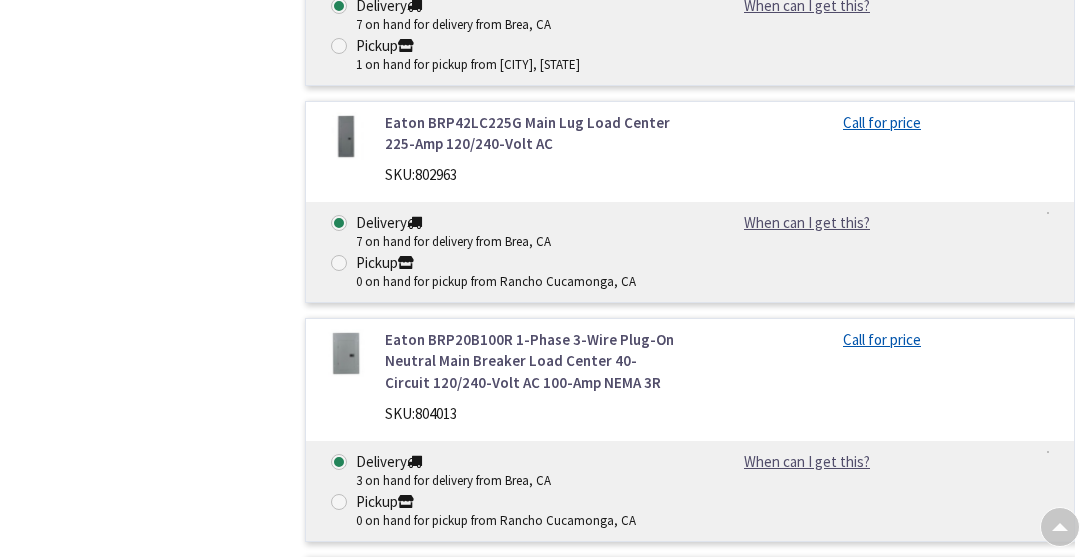 scroll, scrollTop: 1574, scrollLeft: 0, axis: vertical 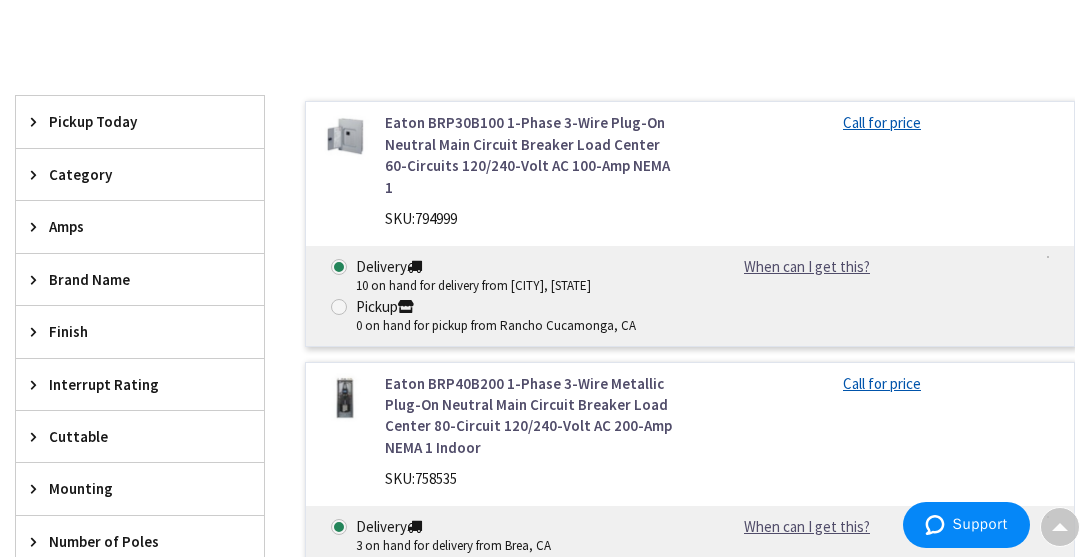 click on "Amps" at bounding box center (130, 226) 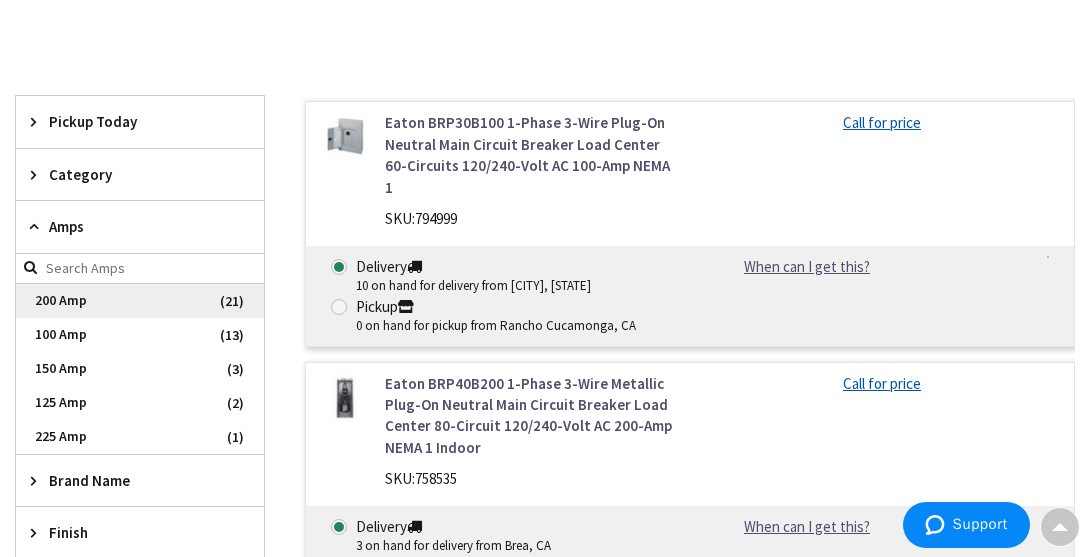 click on "200 Amp" at bounding box center (140, 301) 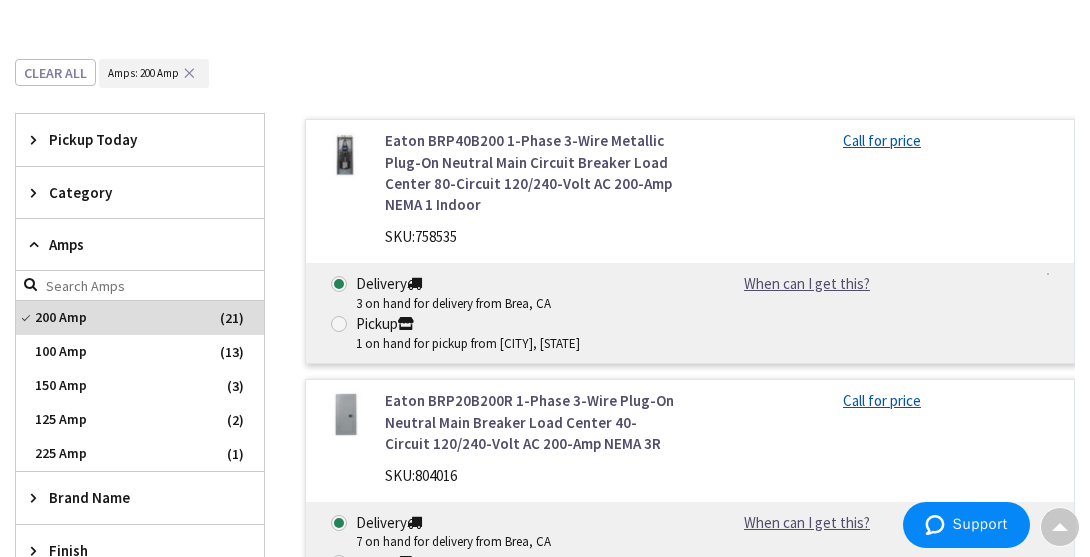 click on "Eaton BRP20B200R 1-Phase 3-Wire Plug-On Neutral Main Breaker Load Center 40-Circuit 120/240-Volt AC 200-Amp NEMA 3R
SKU:  804016
Call for price
Delivery
7 on hand for delivery from Brea, CA Pickup  Deliver  -" at bounding box center (690, 491) 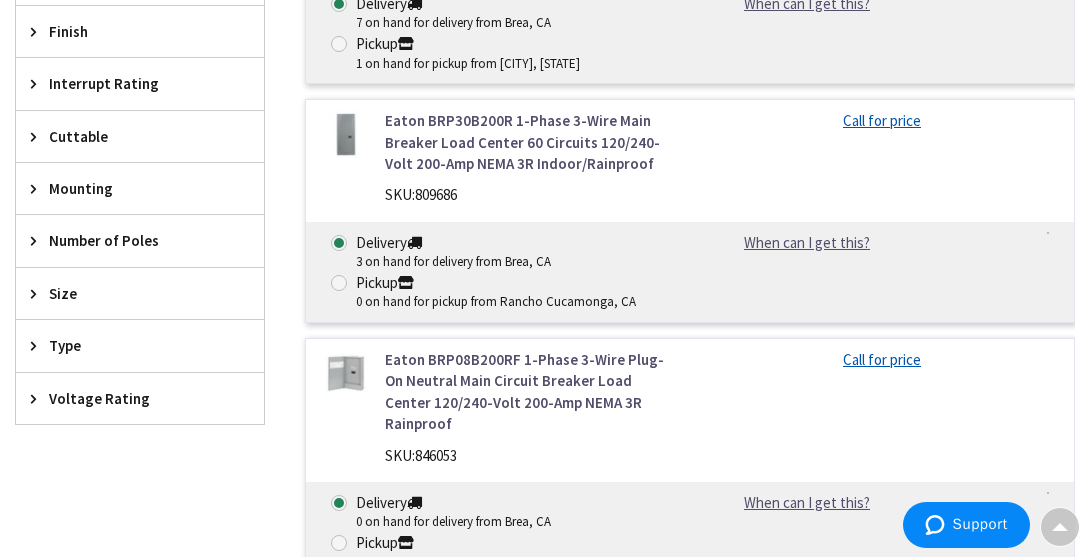 scroll, scrollTop: 997, scrollLeft: 0, axis: vertical 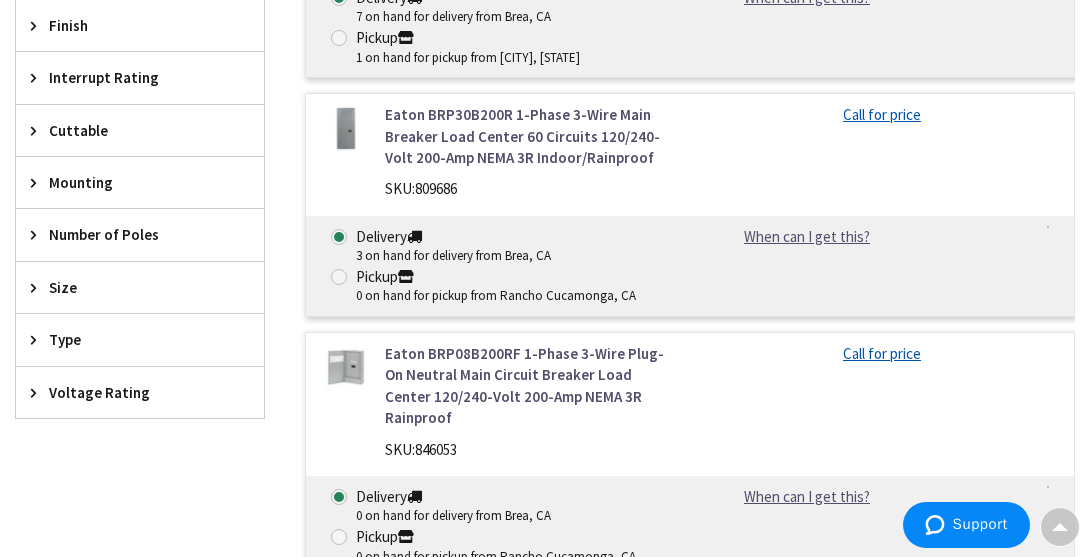 click on "Mounting" at bounding box center (130, 182) 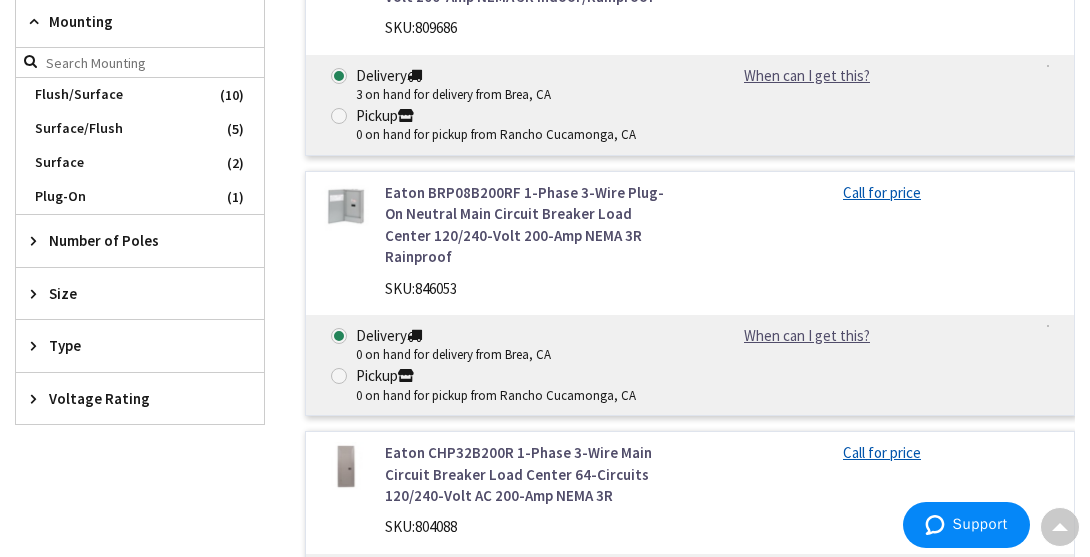 scroll, scrollTop: 1170, scrollLeft: 0, axis: vertical 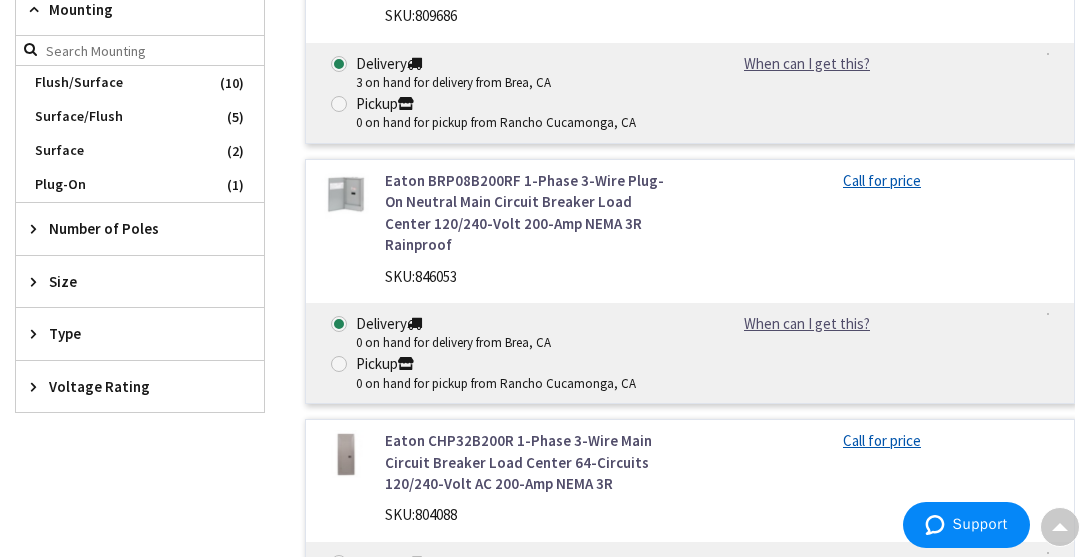 click on "Call for price" at bounding box center (882, 440) 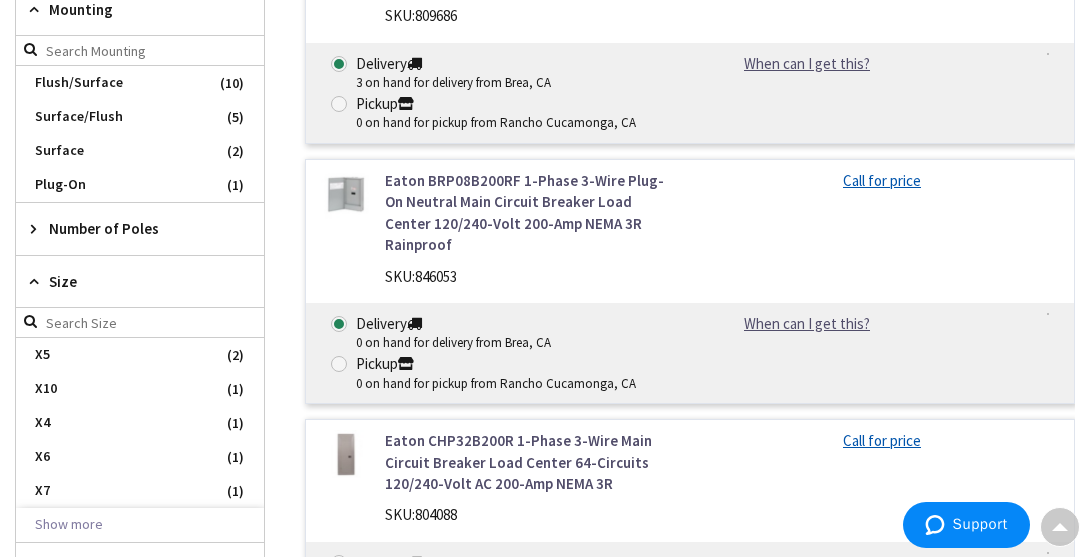 click on "SKU:  846053" at bounding box center (530, 276) 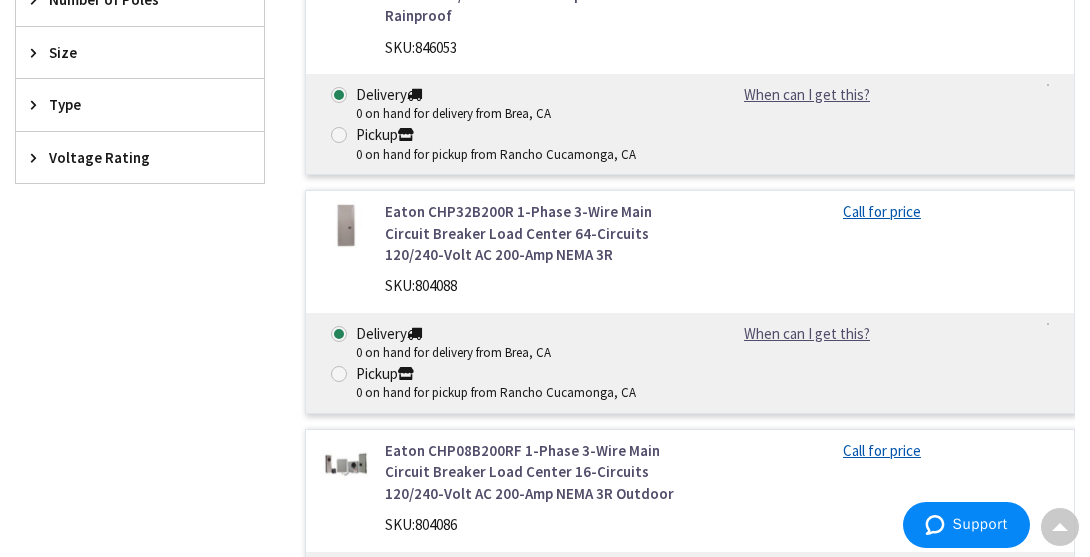 scroll, scrollTop: 1412, scrollLeft: 0, axis: vertical 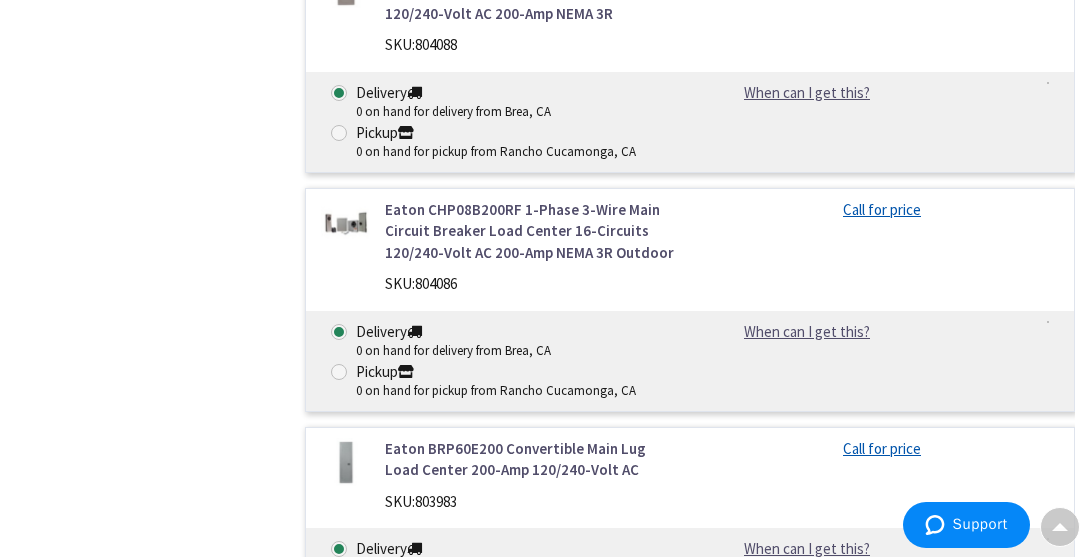 click on "Delivery
0 on hand for delivery from Brea, CA
Pickup
0 on hand for pickup from Rancho Cucamonga, CA
When can I get this?
When can I get this?
Deliver  -            Call for availability
Pickup  -       Out of stock. Call  +1-833-993-3266  to confirm pickup." at bounding box center [690, 361] 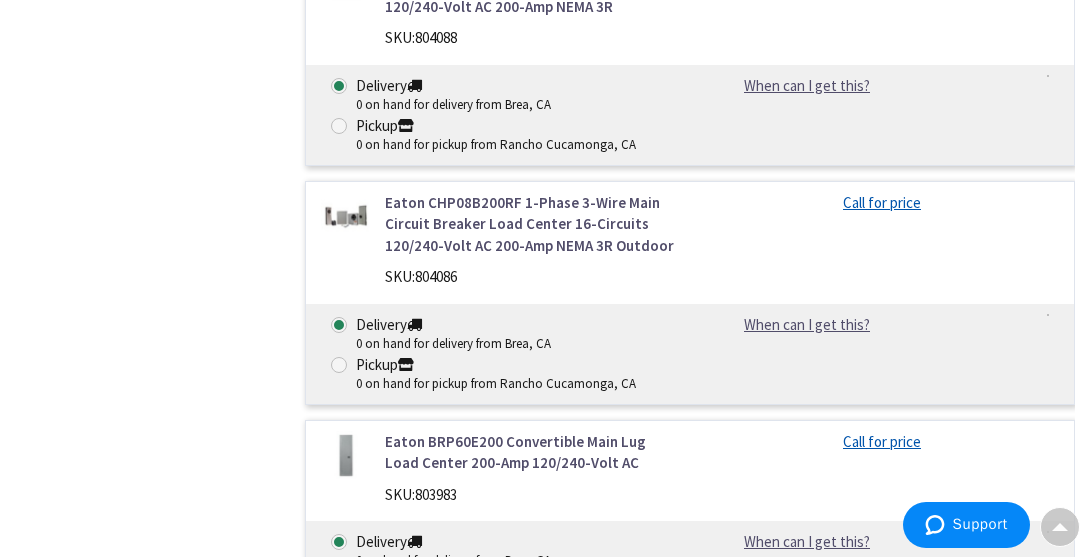 scroll, scrollTop: 1649, scrollLeft: 0, axis: vertical 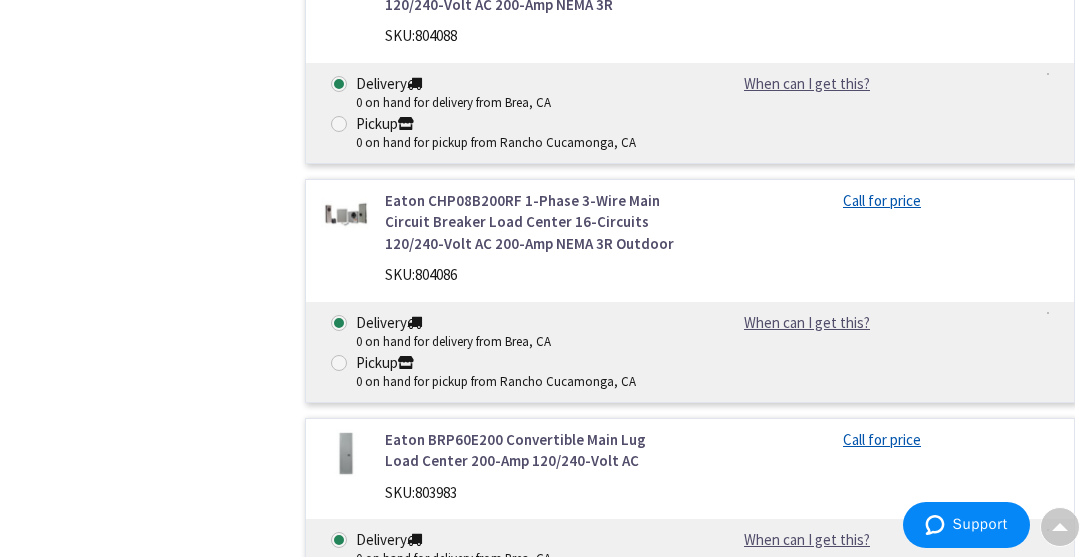 click on "Eaton CHP08B200RF 1-Phase 3-Wire Main Circuit Breaker Load Center 16-Circuits 120/240-Volt AC 200-Amp NEMA 3R Outdoor" at bounding box center [530, 222] 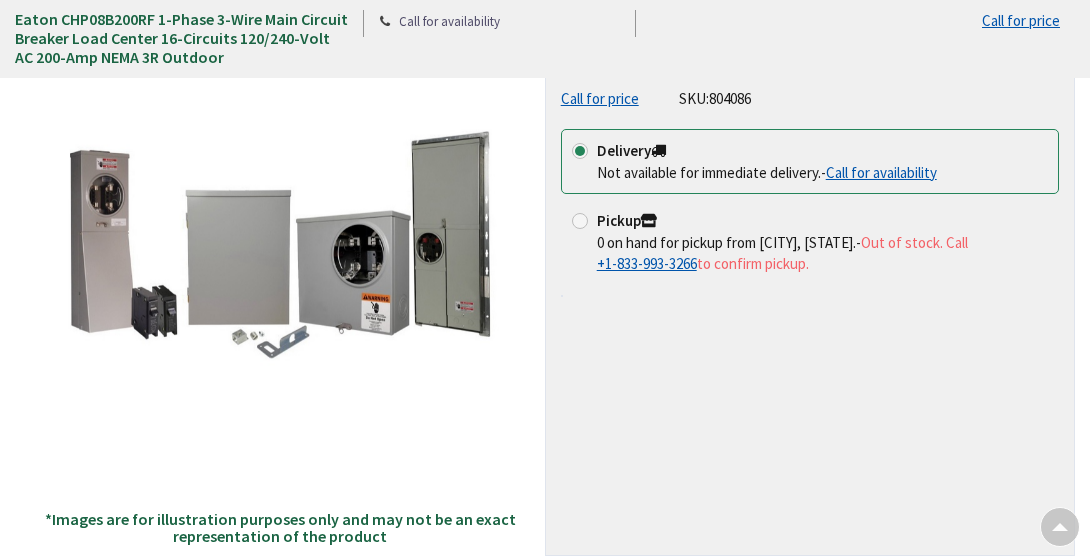 scroll, scrollTop: 252, scrollLeft: 0, axis: vertical 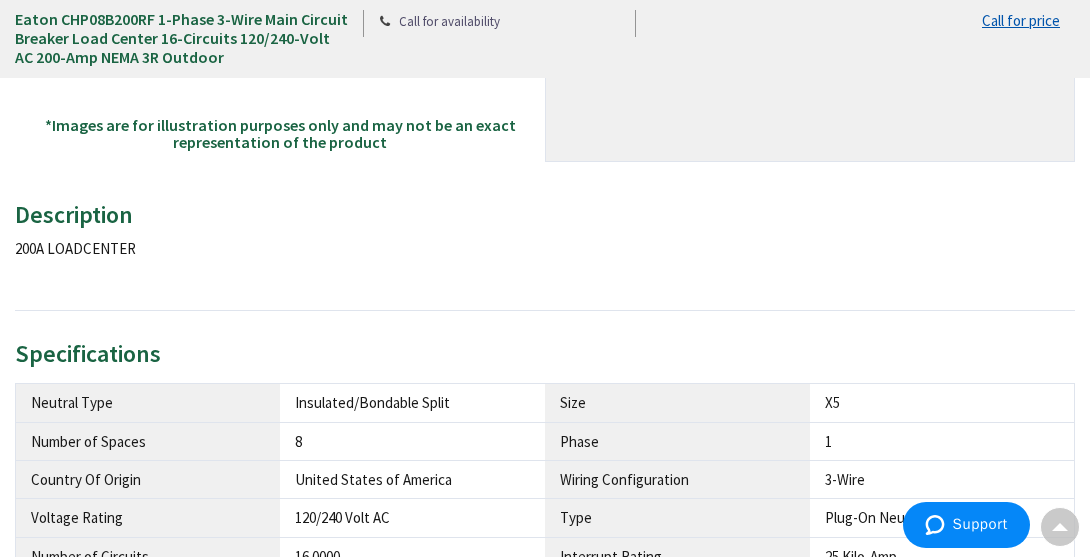 click on "1" at bounding box center [942, 441] 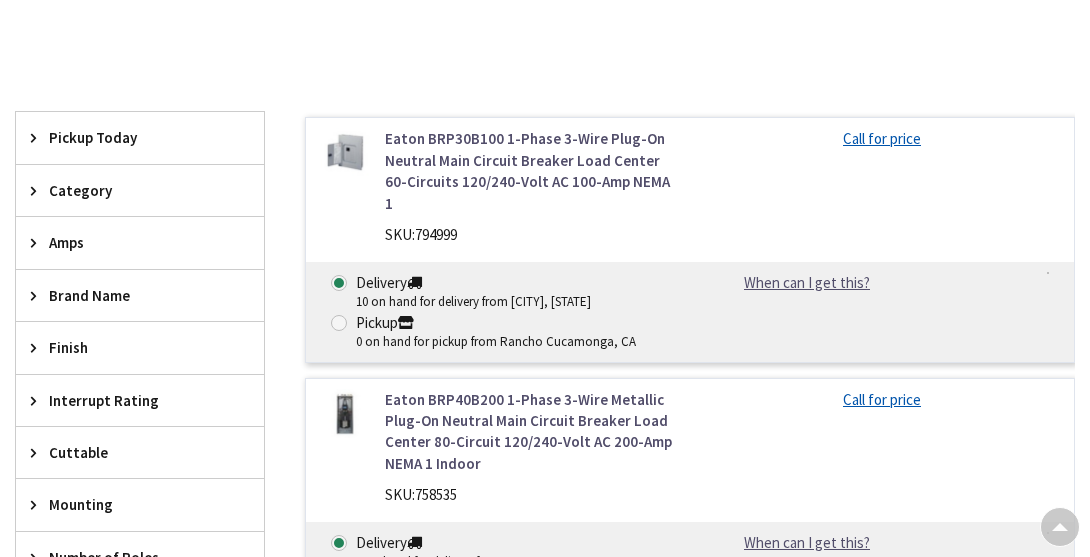 scroll, scrollTop: 779, scrollLeft: 0, axis: vertical 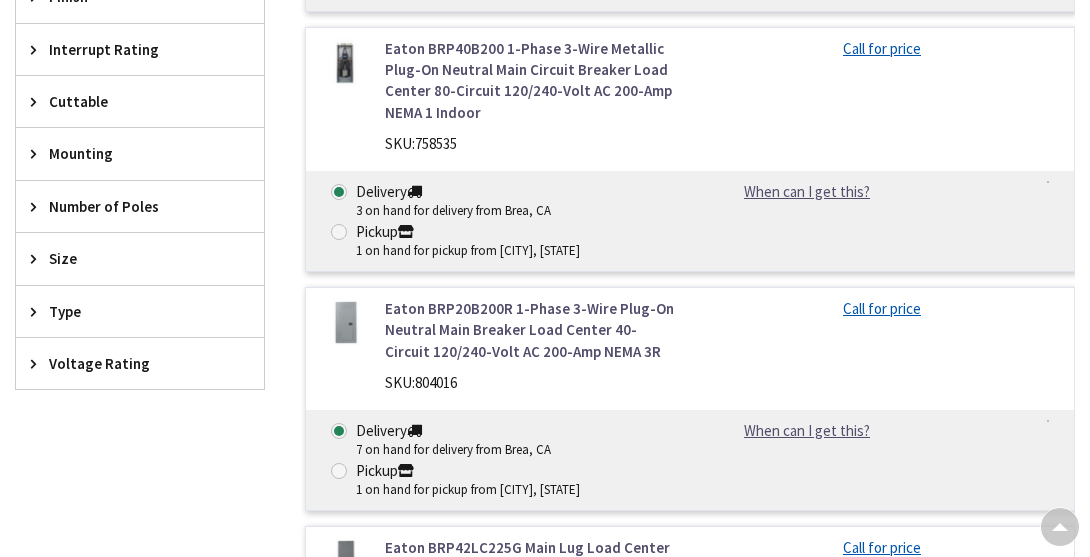 click on "When can I get this?
When can I get this?
Deliver  -  Ships Today
Pickup  -  Available for immediate pickup
View Stock in Nearby Branches" at bounding box center (877, 430) 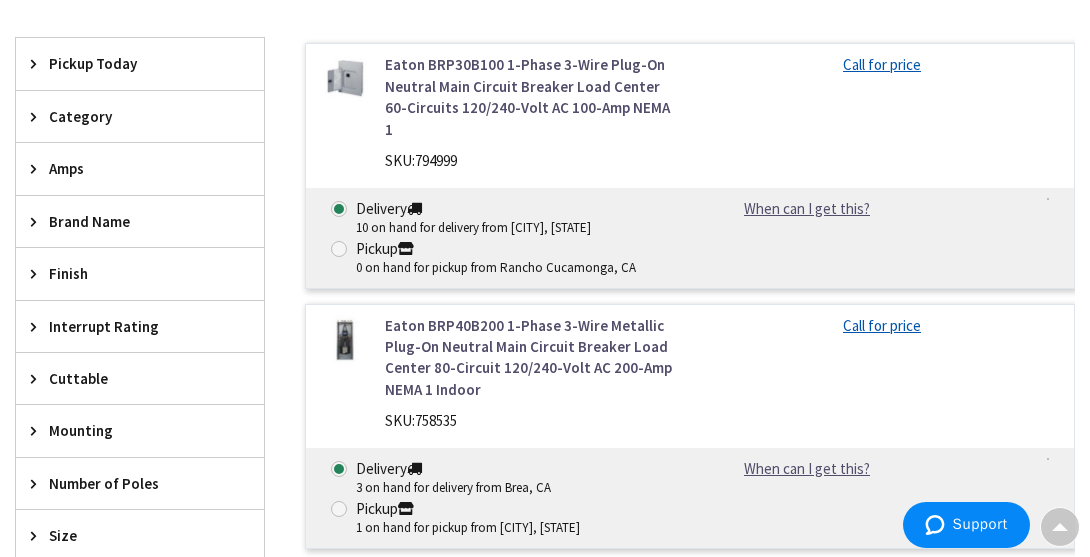 scroll, scrollTop: 531, scrollLeft: 0, axis: vertical 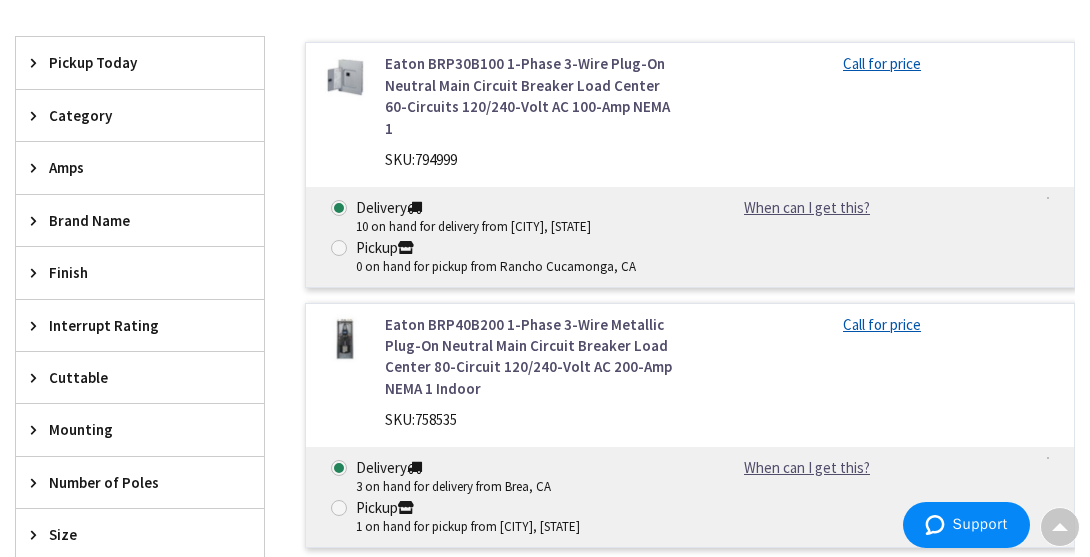 click on "Amps" at bounding box center (130, 167) 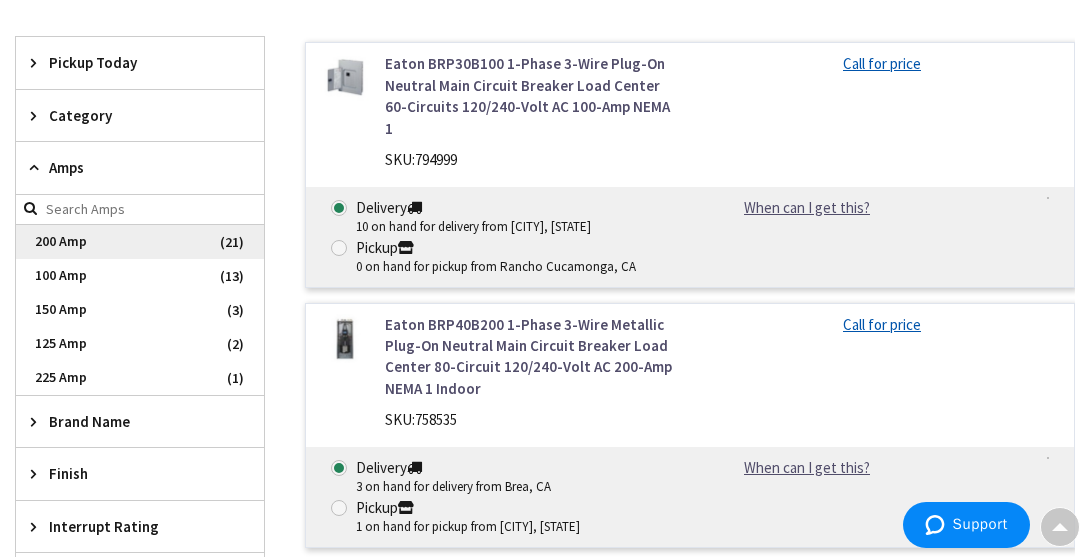 click on "200 Amp" at bounding box center (140, 242) 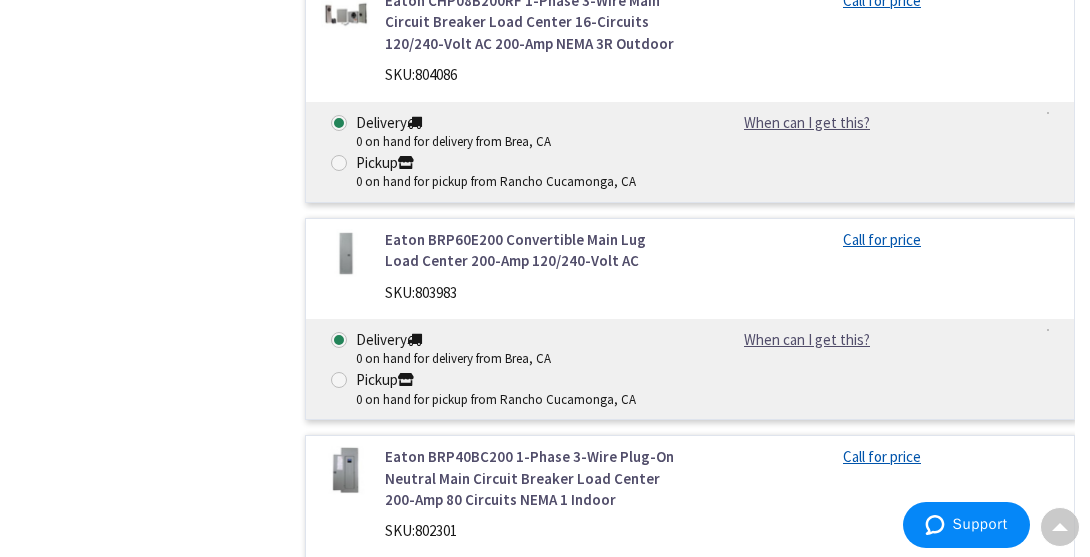 scroll, scrollTop: 1875, scrollLeft: 0, axis: vertical 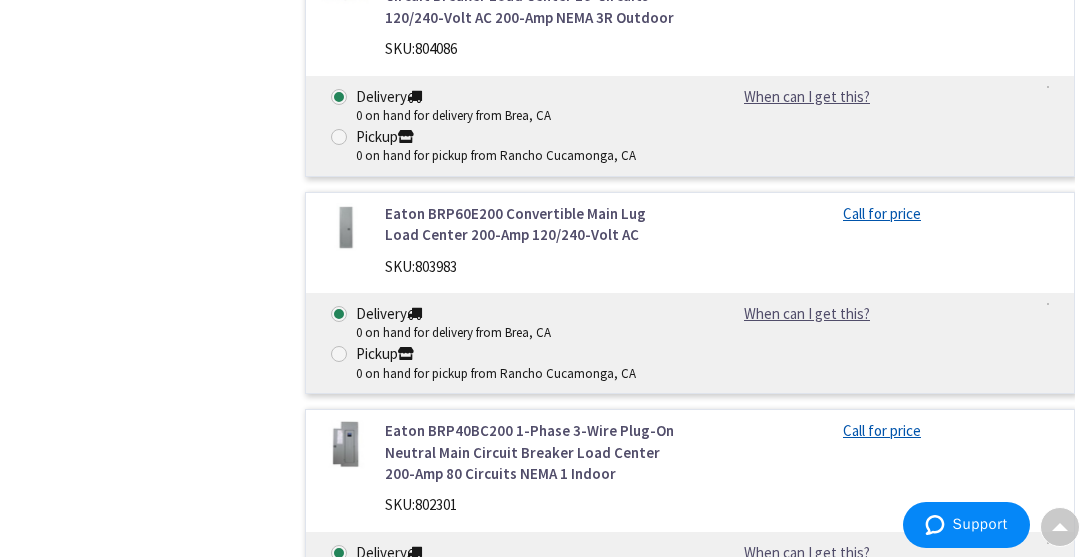 click on "Call for price" at bounding box center (882, 430) 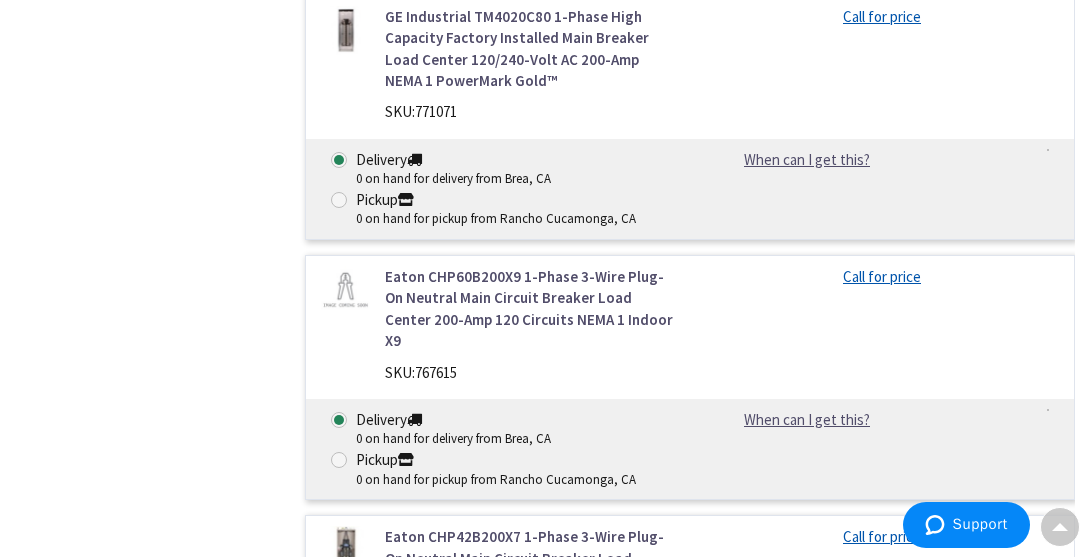 scroll, scrollTop: 3772, scrollLeft: 0, axis: vertical 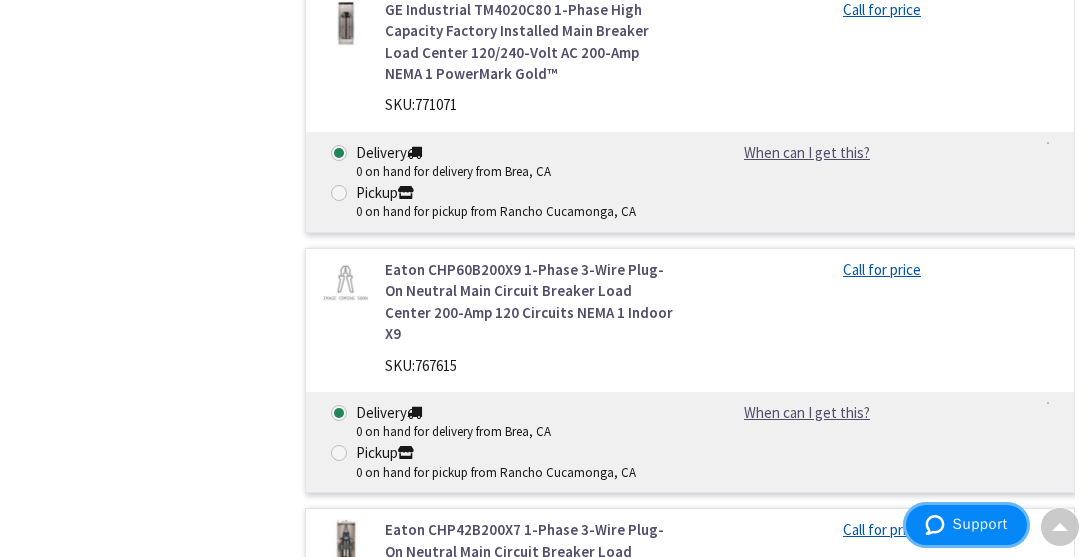 click on "Support" at bounding box center [966, 525] 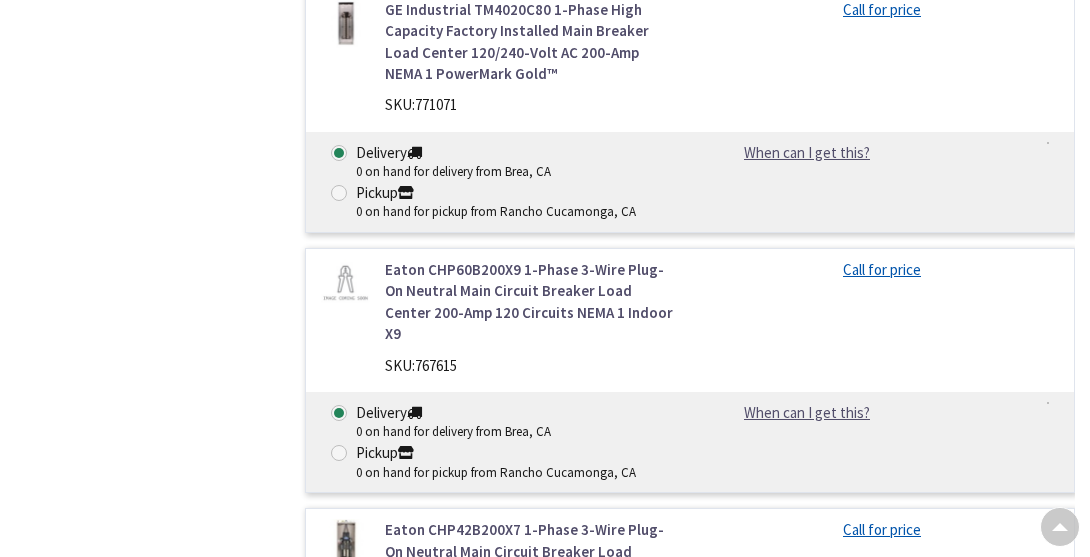 scroll, scrollTop: 0, scrollLeft: 0, axis: both 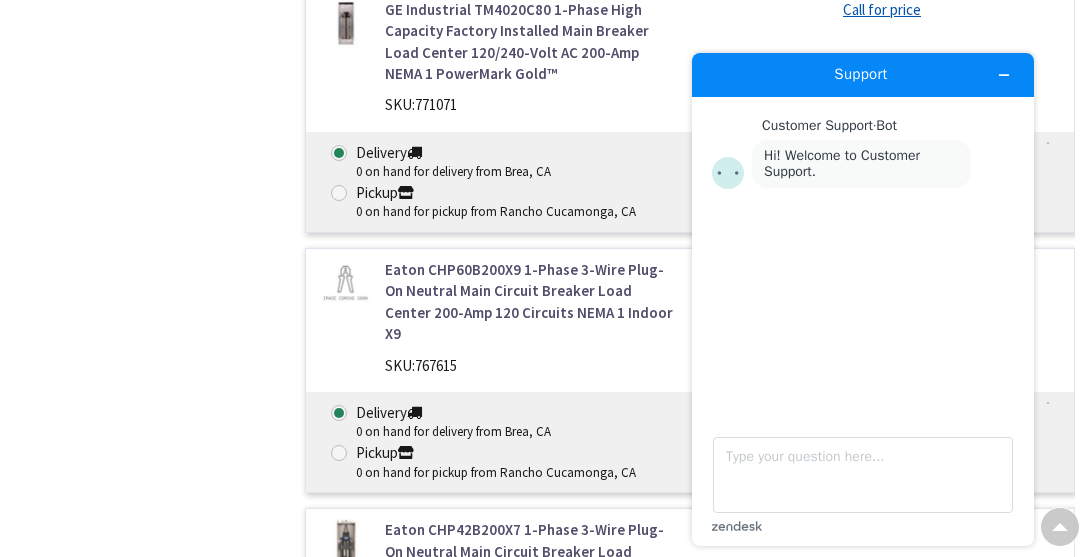 click on "Filters
21 items
Pickup Today
Rancho Cucamonga (0 mi)   (2)   Pomona (10.38 mi)   (1)   San Dimas (13.36 mi)   (1)   Riverside (14.41 mi)   (1)   Brea (22.92 mi)   (3)   Perris (26.57 mi)   (2)   Victorville (31.03 mi)   (1)   Lake Forest (33.07 mi)   (1)   Torrance (46.59 mi)   (1)   Los Angeles (47.52 mi)   (1)   Canoga Park (59.47 mi)   (2)   Simi Valley (70.82 mi)   (1)   Palm Desert (73.6 mi)   (3)   San Diego (86.95 mi)   (1)
close
Pickup Today
Category
Main Breaker Load Centers   (21) Show more
close
Reset Category
Category" at bounding box center [140, -713] 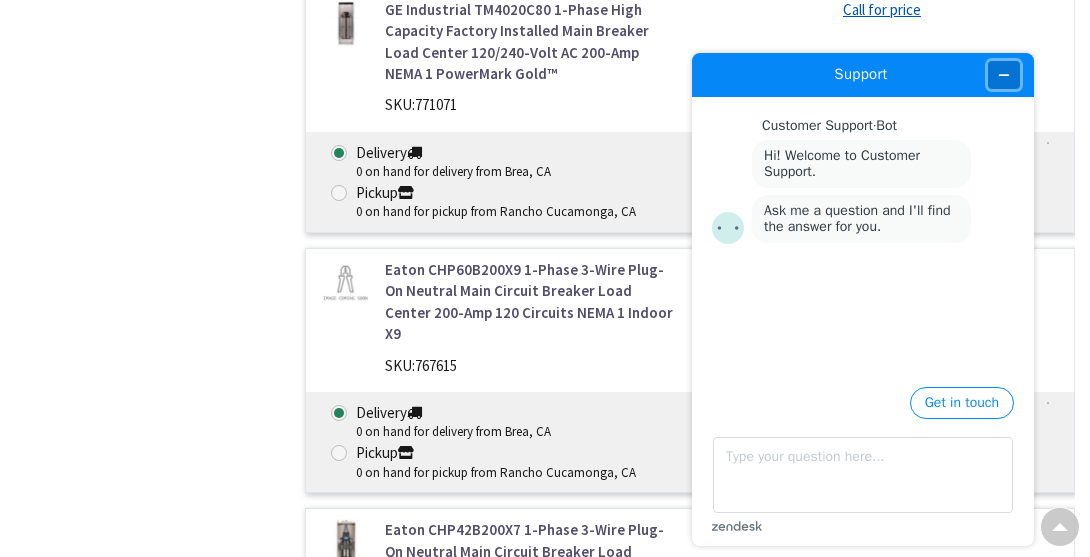 click 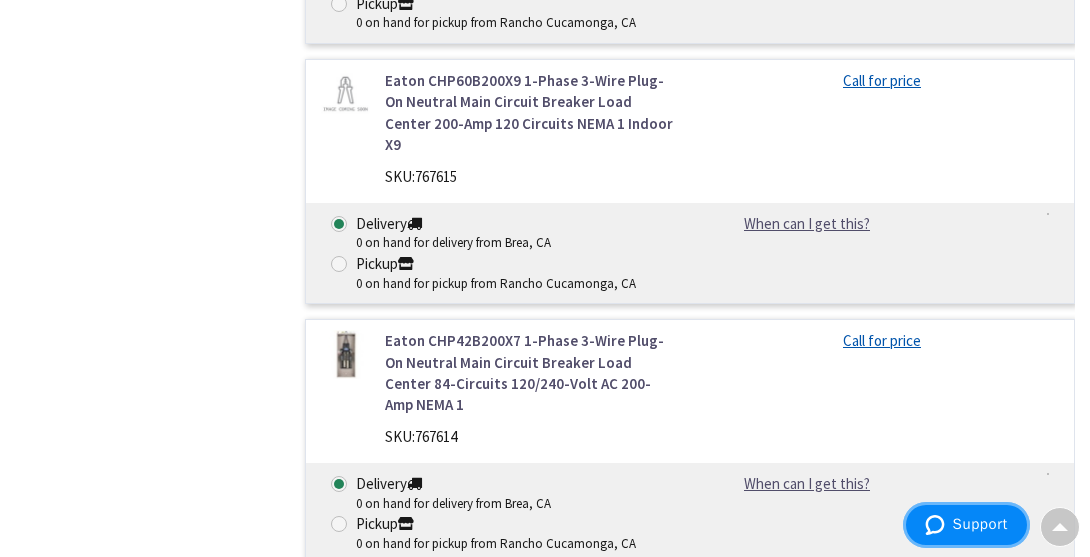 scroll, scrollTop: 3968, scrollLeft: 0, axis: vertical 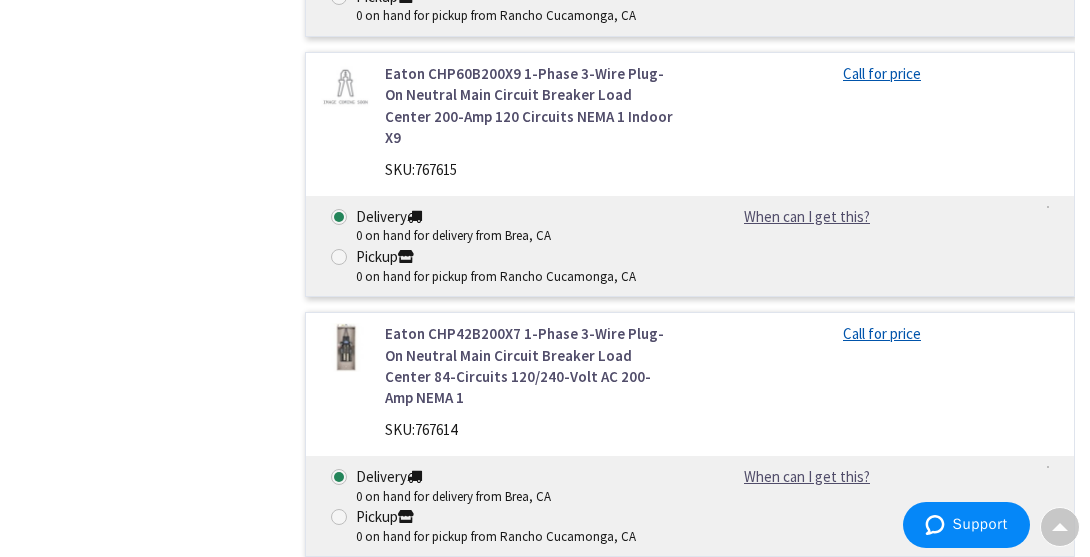 click on "Delivery
0 on hand for delivery from Brea, CA
Pickup
0 on hand for pickup from Rancho Cucamonga, CA
When can I get this?
When can I get this?
Deliver  -            Call for availability
Pickup  -       Out of stock. Call  +1-833-993-3266  to confirm pickup." at bounding box center (690, 506) 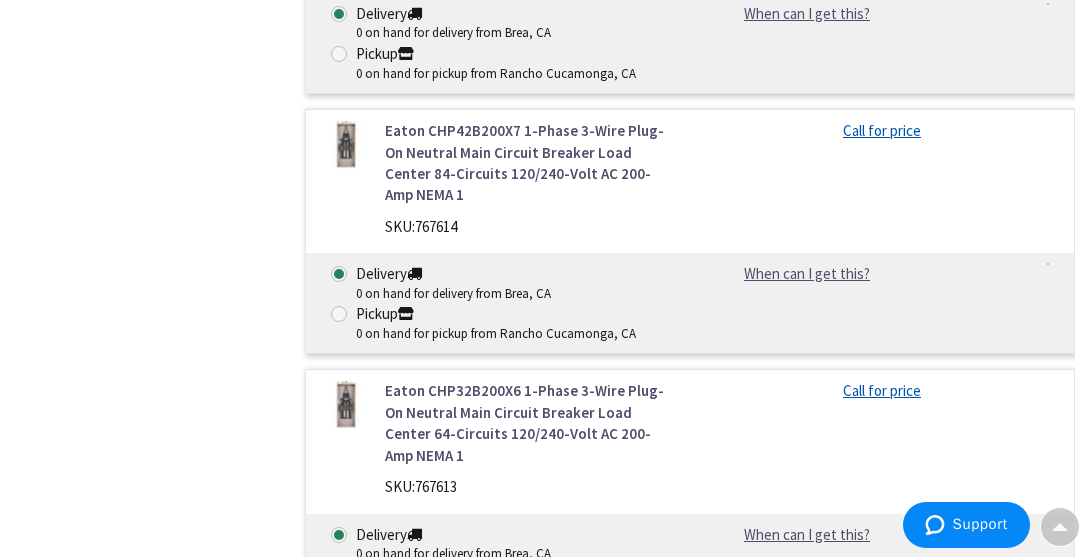 scroll, scrollTop: 4171, scrollLeft: 0, axis: vertical 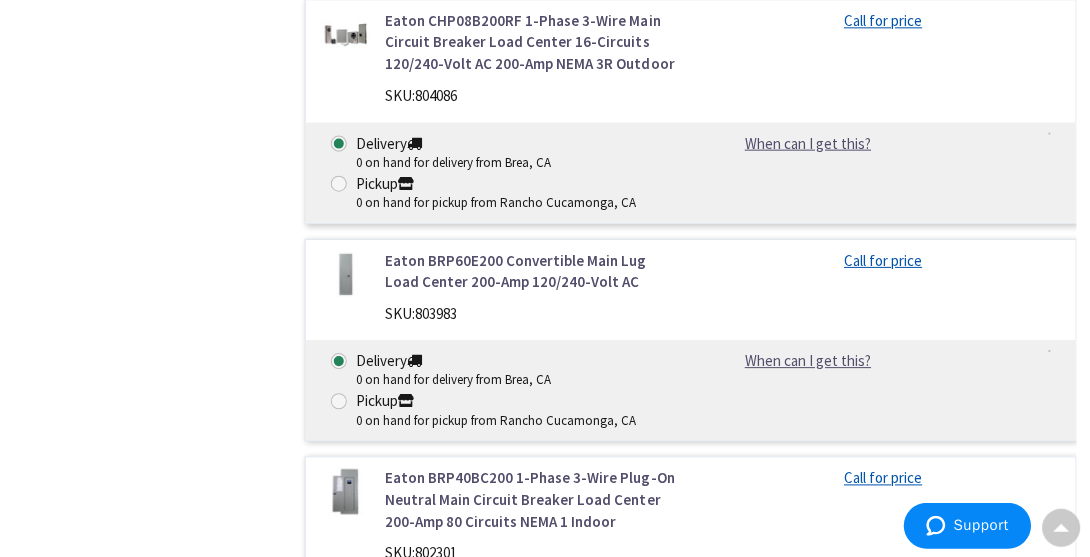 click on "Eaton BRP60E200 Convertible Main Lug Load Center 200-Amp 120/240-Volt AC" at bounding box center (530, 271) 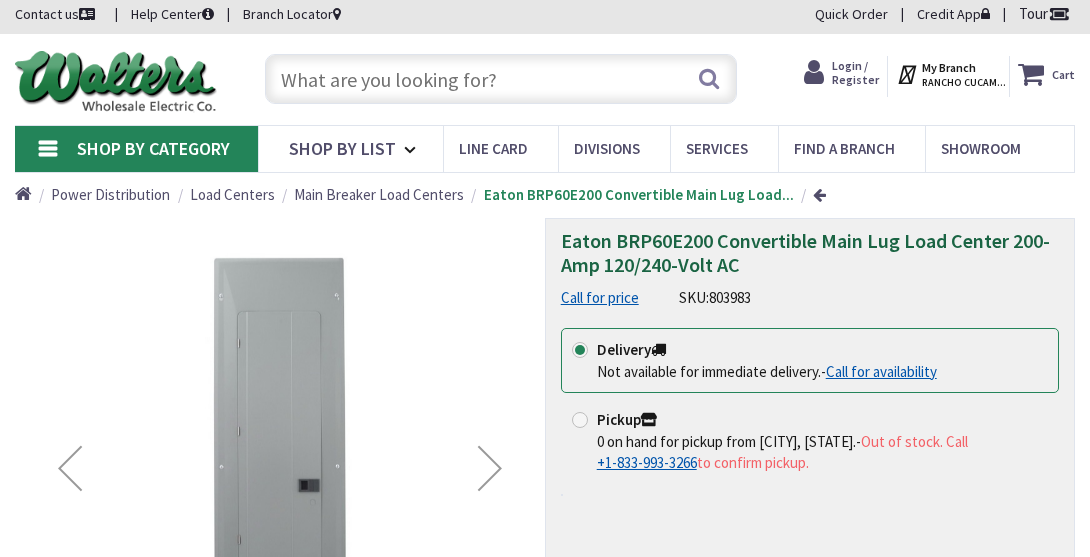 scroll, scrollTop: 5, scrollLeft: 0, axis: vertical 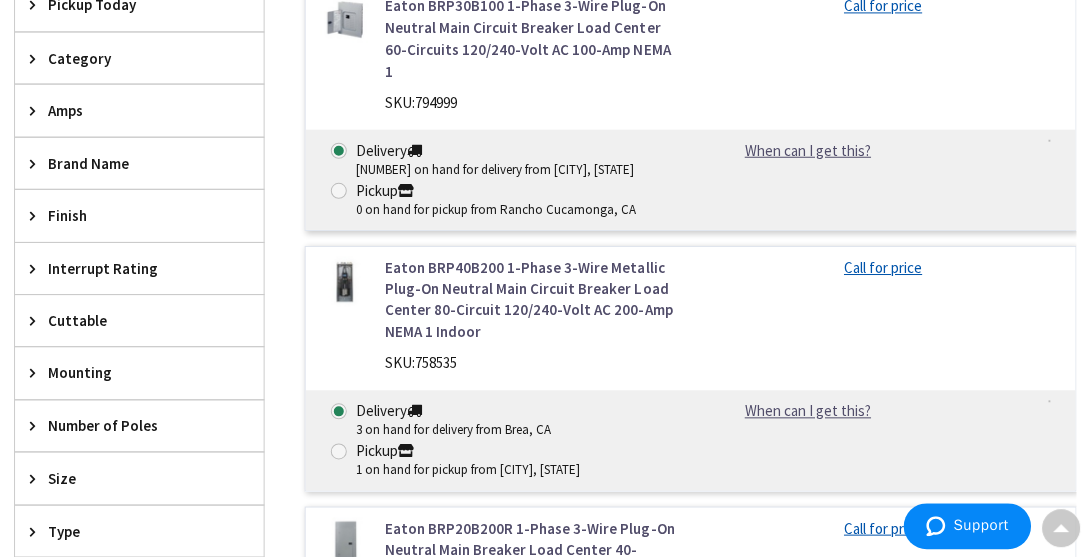 click on "Amps" at bounding box center [130, 109] 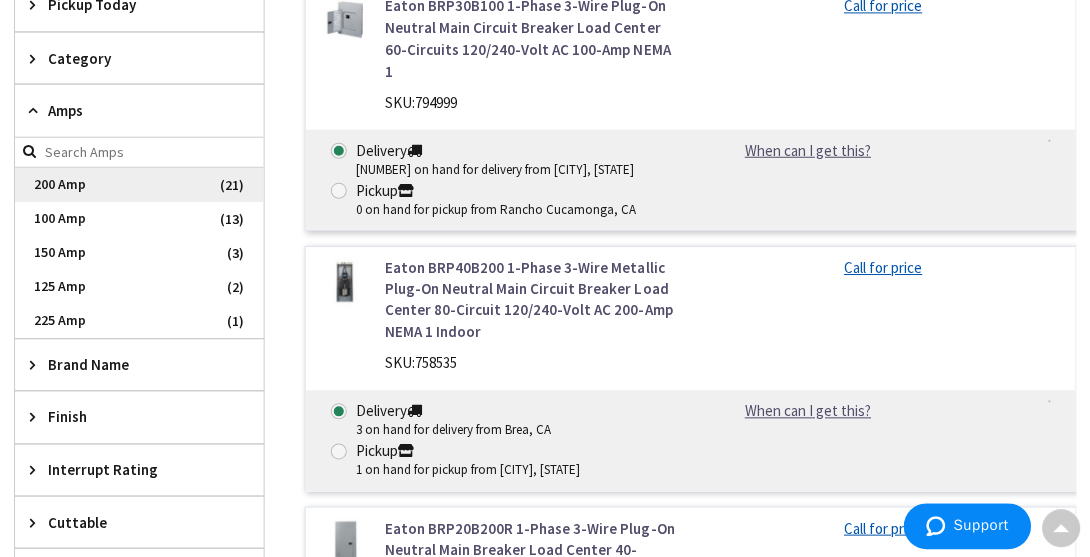 click on "200 Amp" at bounding box center [140, 184] 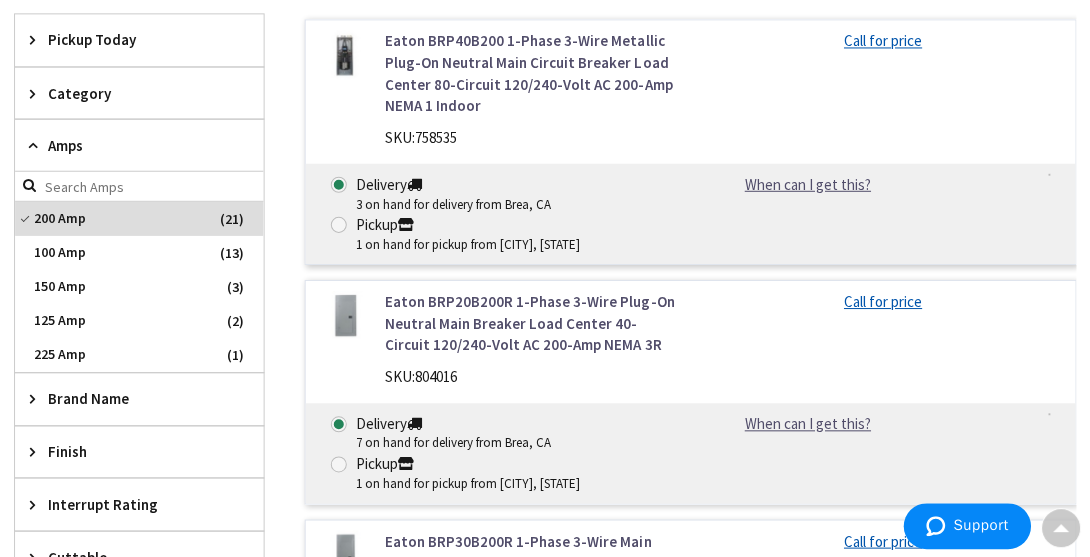 scroll, scrollTop: 600, scrollLeft: 0, axis: vertical 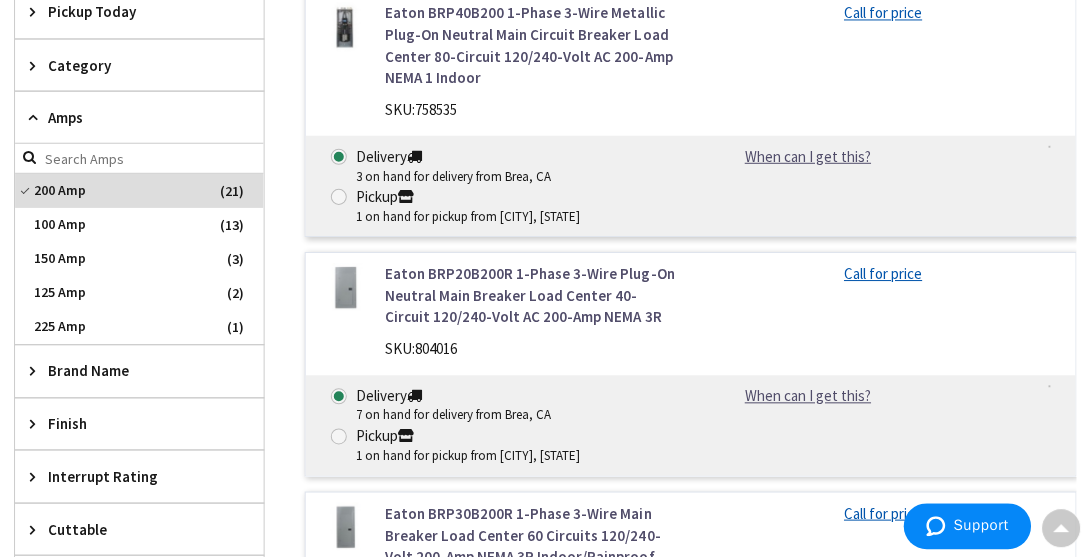click on "Delivery
7 on hand for delivery from [CITY], [STATE]
Pickup
1 on hand for pickup from [CITY], [STATE]
When can I get this?
When can I get this?
Deliver  -  Ships Today
Pickup  -  Available for immediate pickup" at bounding box center (690, 424) 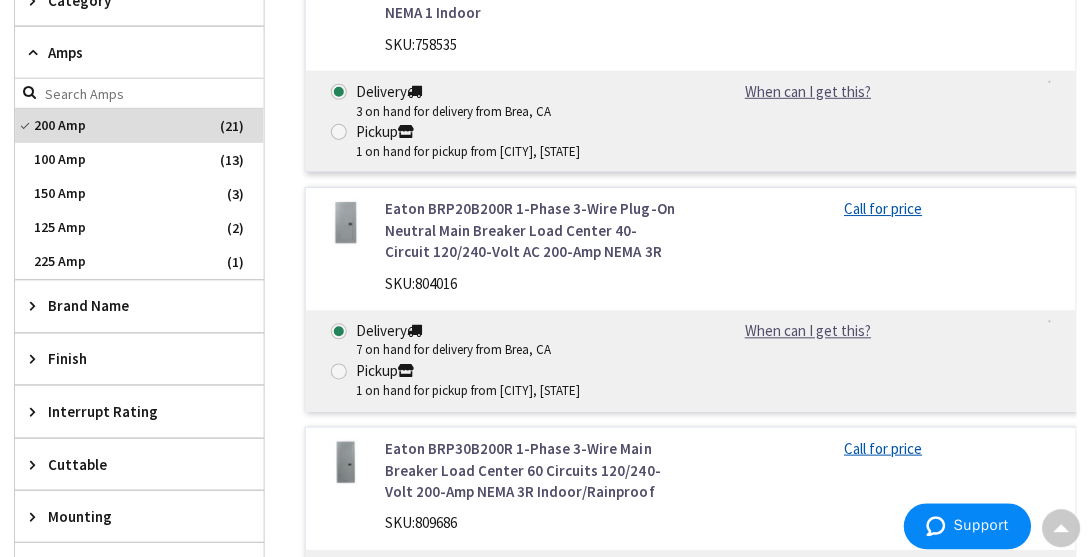 scroll, scrollTop: 665, scrollLeft: 0, axis: vertical 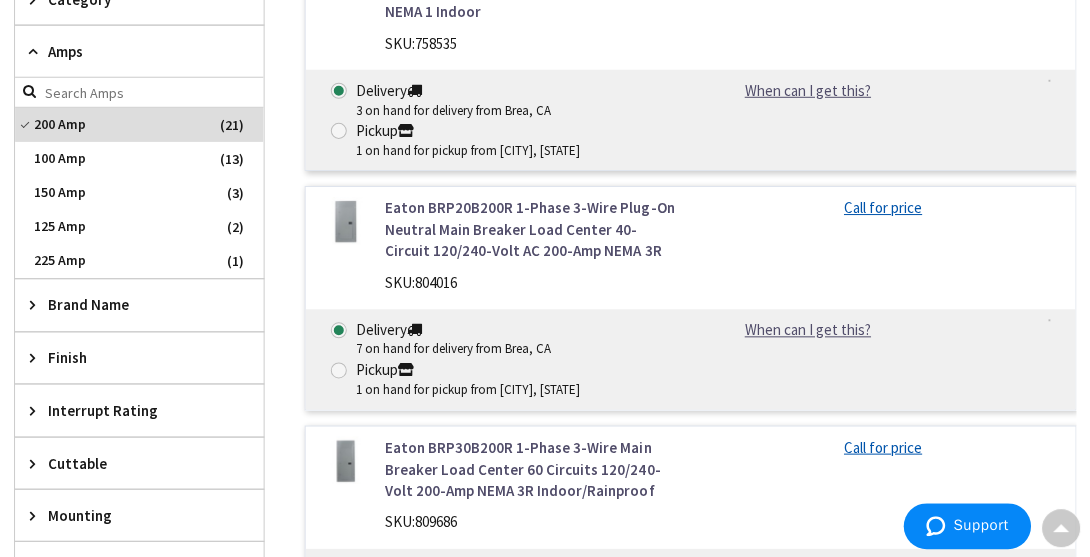 click on "Eaton BRP20B200R 1-Phase 3-Wire Plug-On Neutral Main Breaker Load Center 40-Circuit 120/240-Volt AC 200-Amp NEMA 3R" at bounding box center [530, 229] 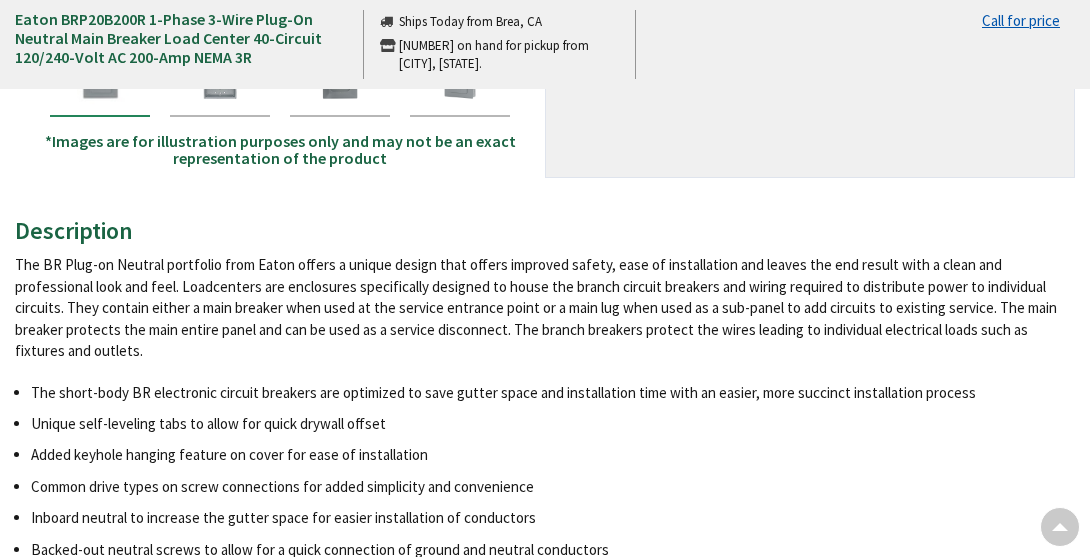 scroll, scrollTop: 931, scrollLeft: 0, axis: vertical 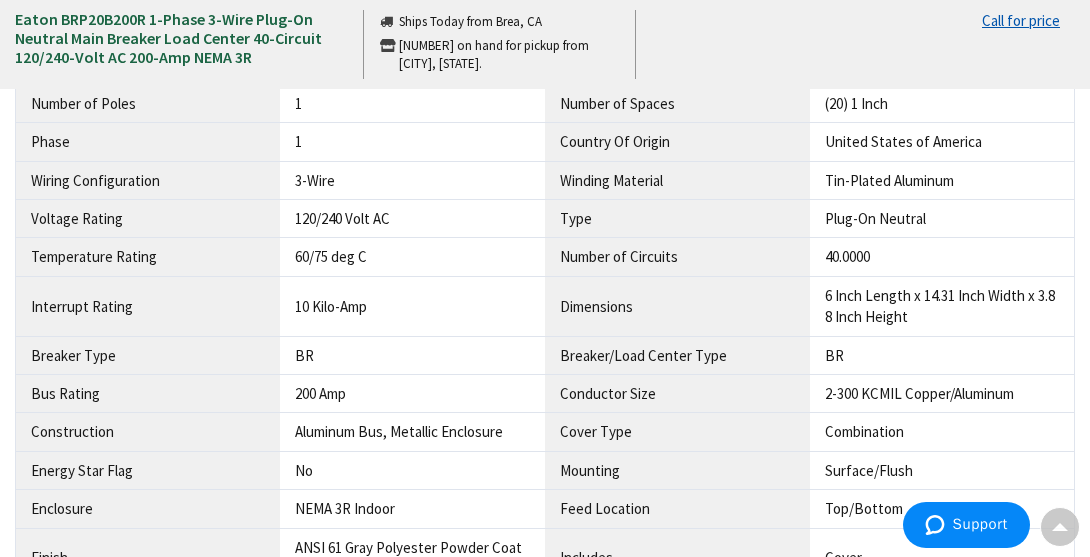 click on "Combination" at bounding box center [942, 431] 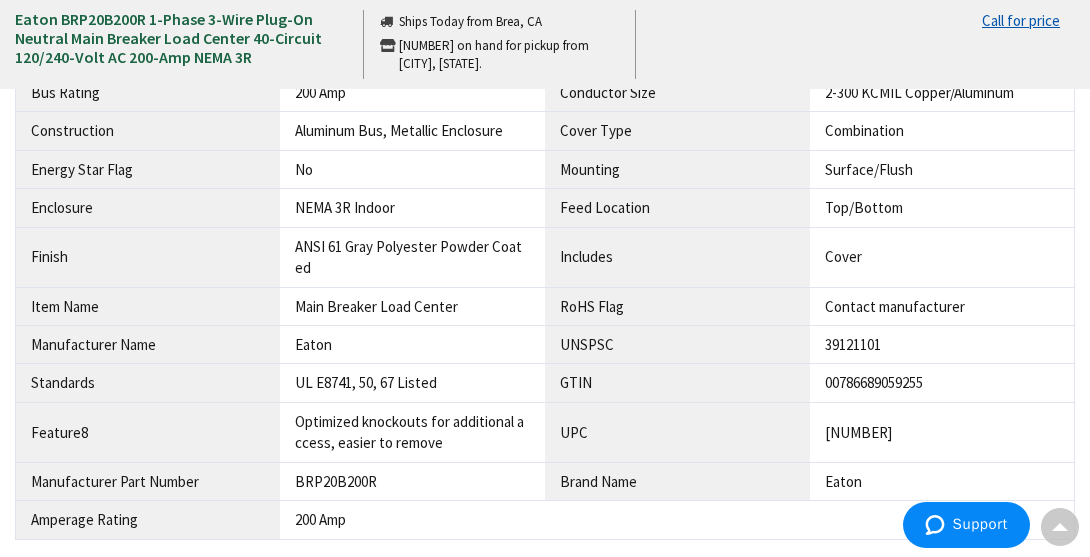 scroll, scrollTop: 1712, scrollLeft: 0, axis: vertical 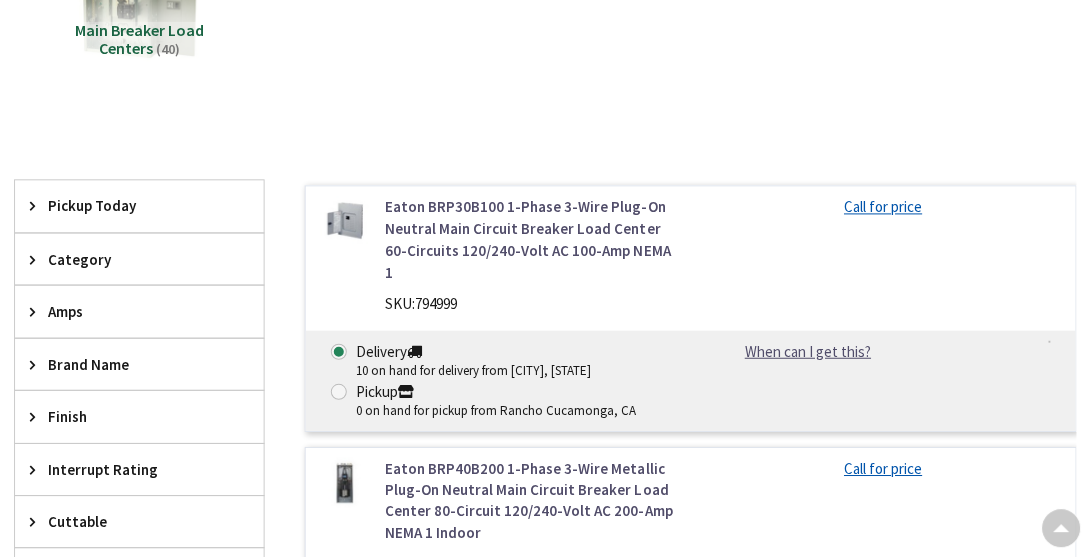 click on "Amps" at bounding box center (130, 310) 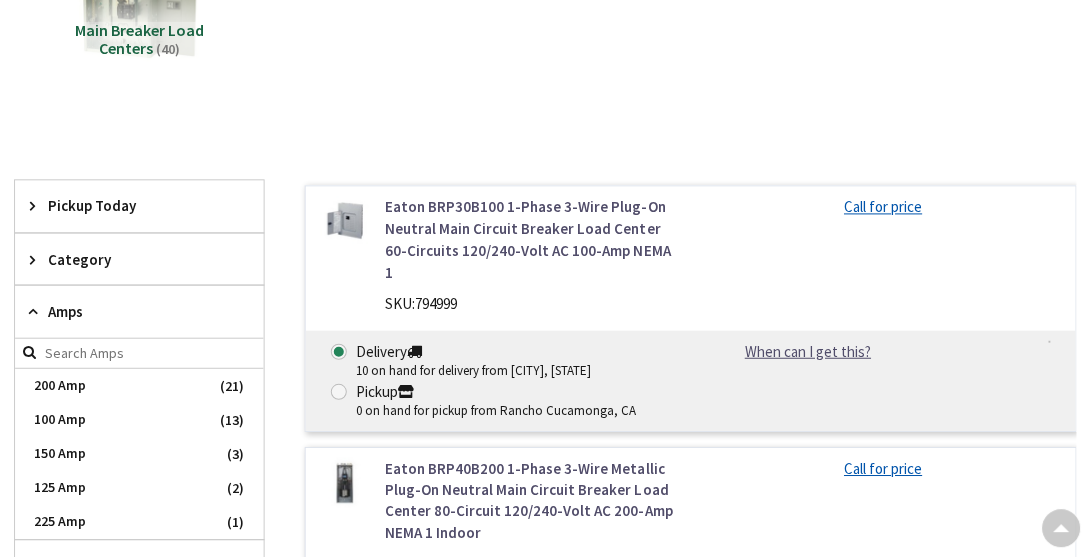 scroll, scrollTop: 0, scrollLeft: 0, axis: both 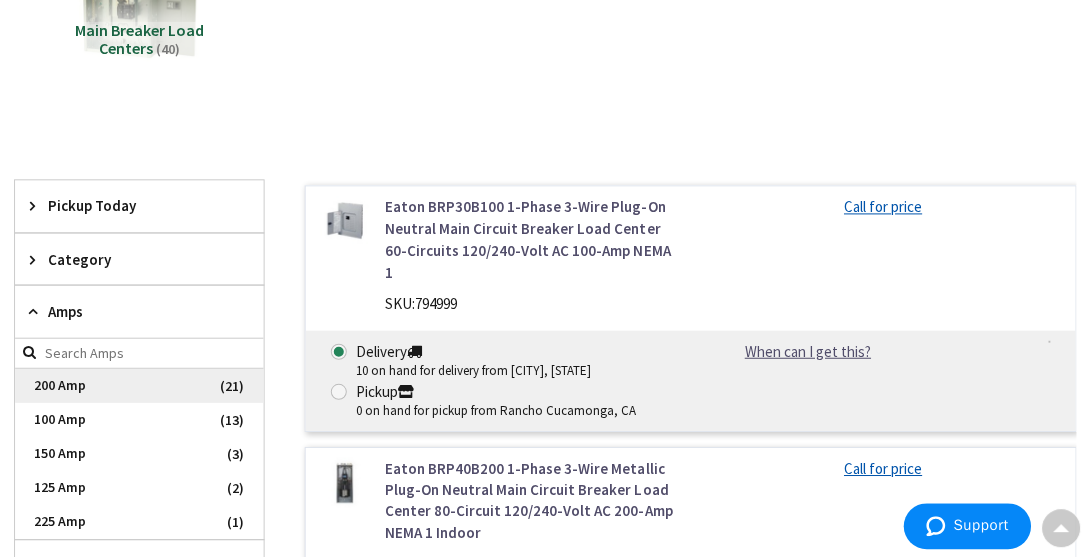 click on "200 Amp" at bounding box center (140, 385) 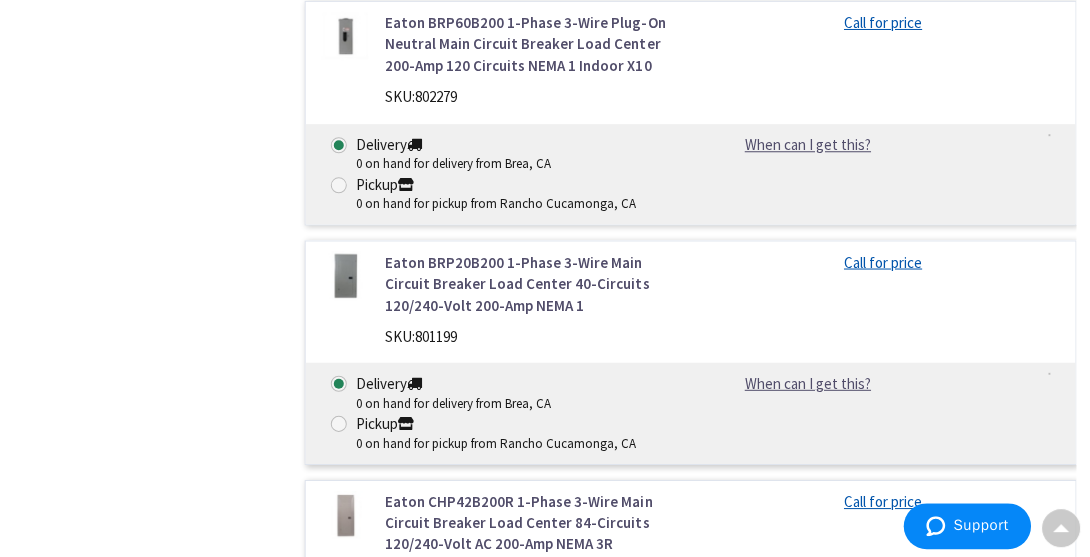 scroll, scrollTop: 2518, scrollLeft: 0, axis: vertical 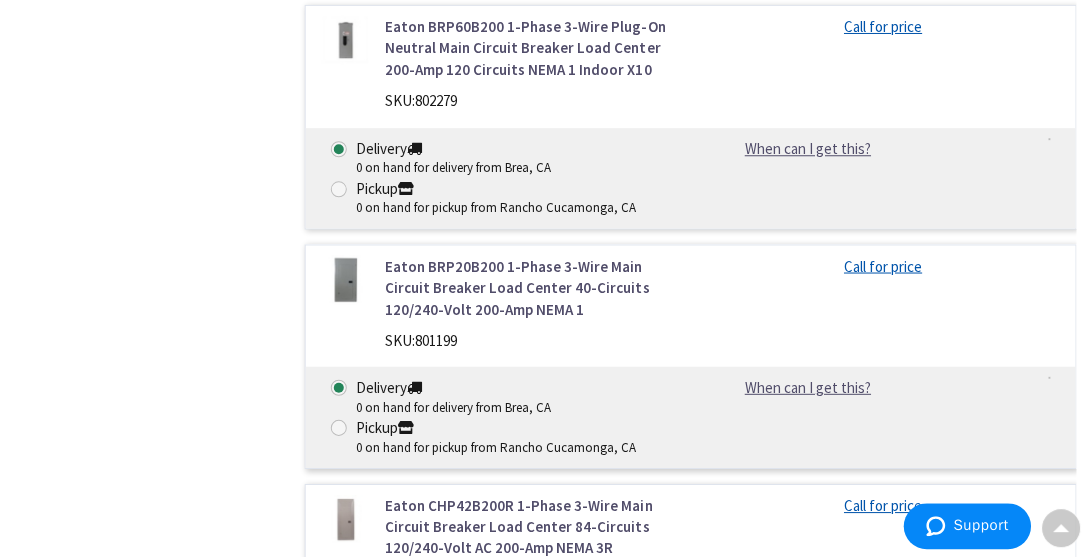 click on "Delivery
0 on hand for delivery from [CITY], [STATE]
Pickup
0 on hand for pickup from [CITY], [STATE]
When can I get this?
When can I get this?
Deliver  -            Call for availability
Pickup  -       Out of stock. Call  +1-[PHONE]  to confirm pickup." at bounding box center (690, 416) 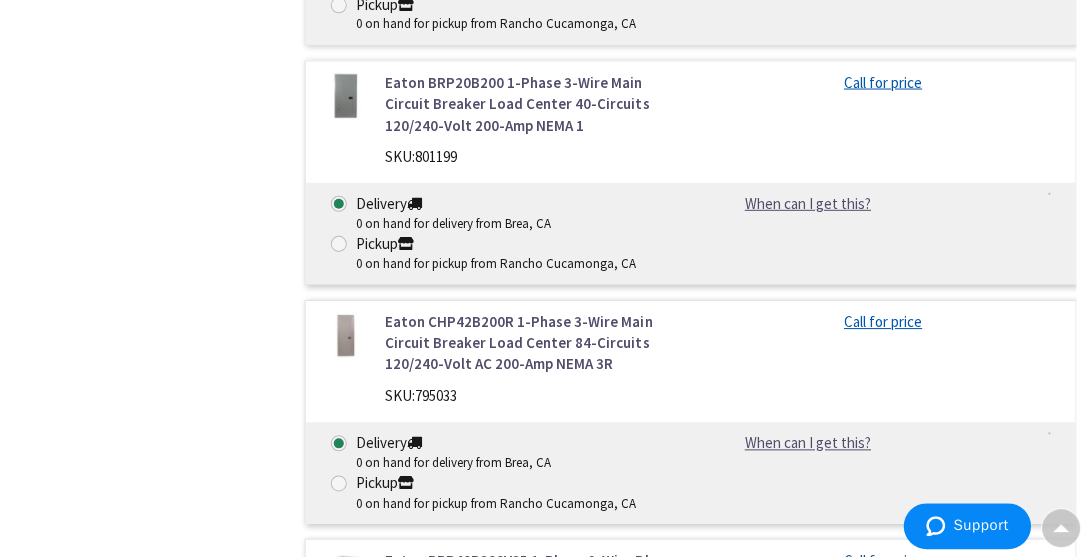 scroll, scrollTop: 2716, scrollLeft: 0, axis: vertical 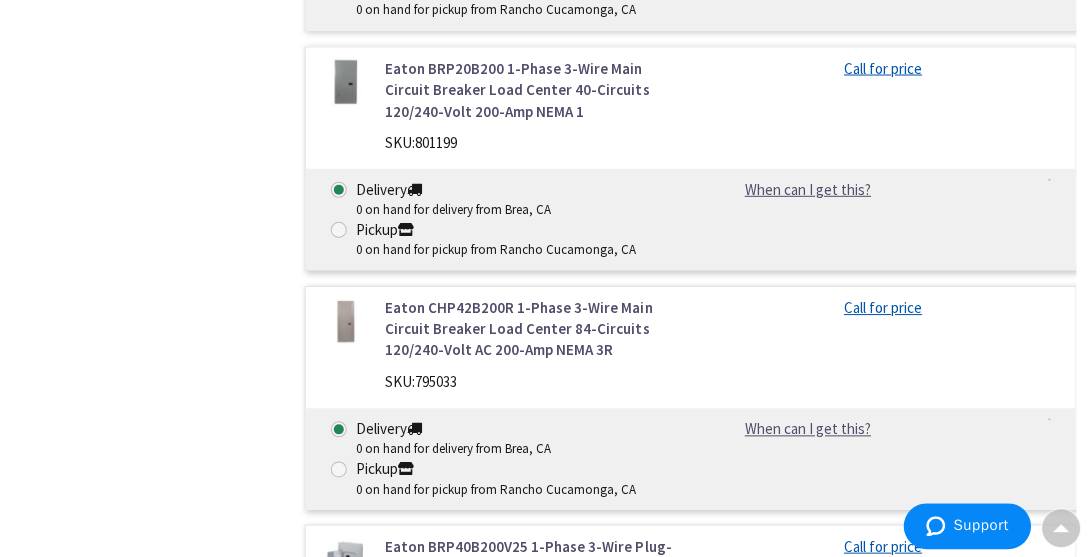 click on "Eaton CHP42B200R 1-Phase 3-Wire Main Circuit Breaker Load Center 84-Circuits 120/240-Volt AC 200-Amp NEMA 3R
SKU:  795033
Call for price
Delivery
0 on hand for delivery from Brea, CA" at bounding box center [690, 397] 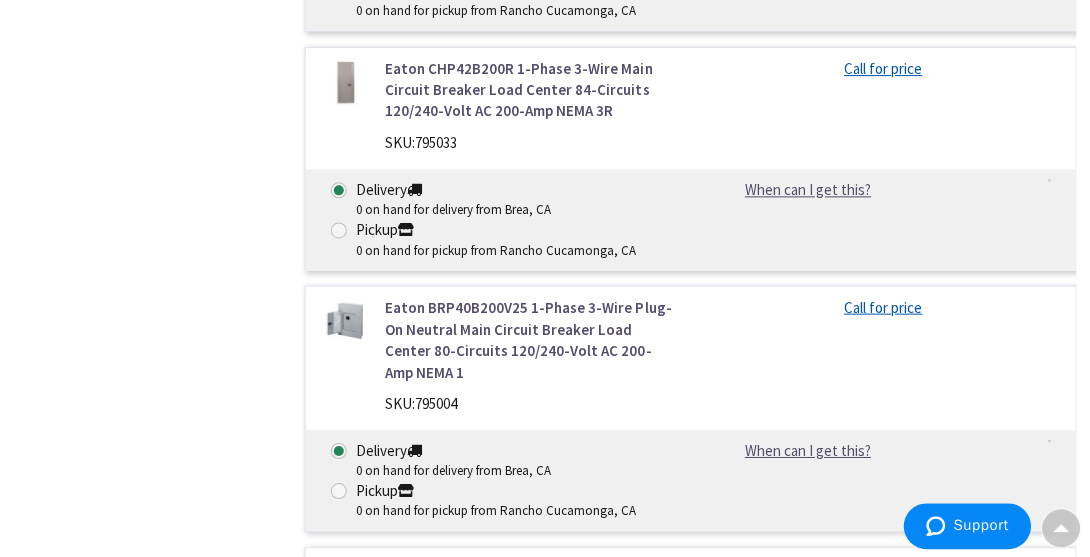 scroll, scrollTop: 2955, scrollLeft: 0, axis: vertical 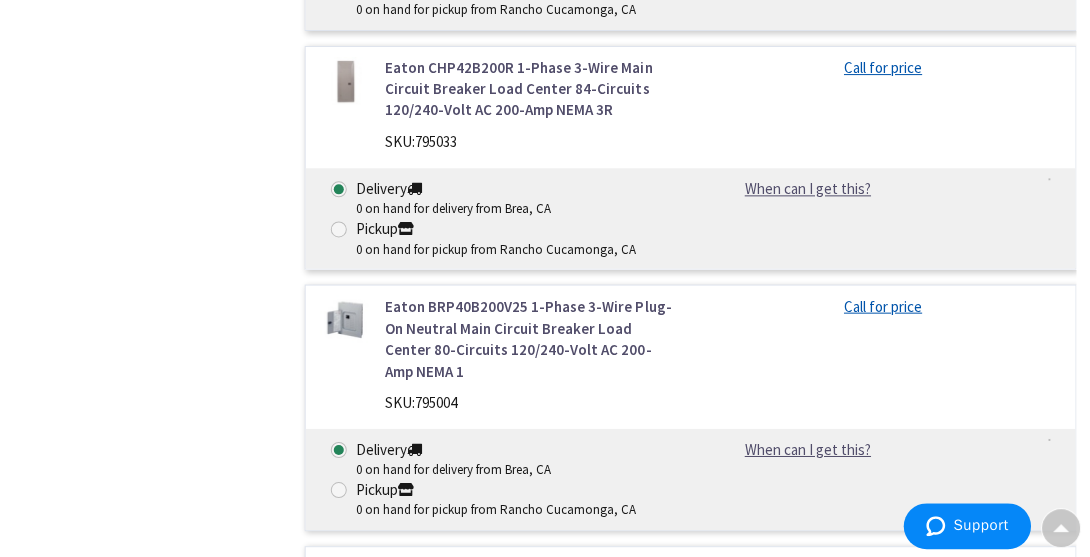 click on "Delivery
0 on hand for delivery from [CITY], [STATE]
Pickup
0 on hand for pickup from [CITY], [STATE]
When can I get this?
When can I get this?
Deliver  -            Call for availability
Pickup  -       Out of stock. Call  +1-[PHONE]  to confirm pickup." at bounding box center [690, 478] 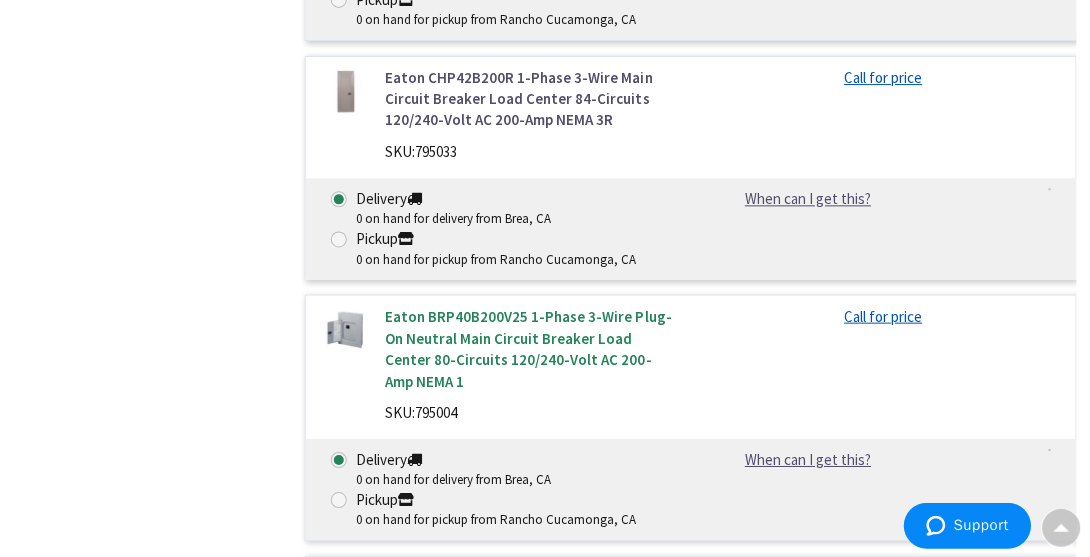 scroll, scrollTop: 2947, scrollLeft: 0, axis: vertical 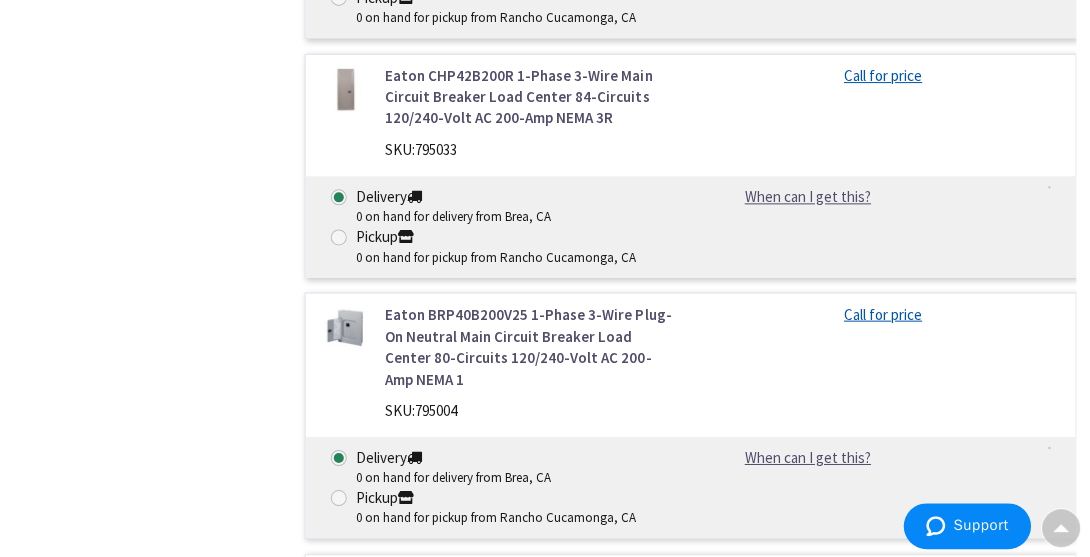 click on "Eaton BRP40B200V25 1-Phase 3-Wire Plug-On Neutral Main Circuit Breaker Load Center 80-Circuits 120/240-Volt AC 200-Amp NEMA 1" at bounding box center [530, 346] 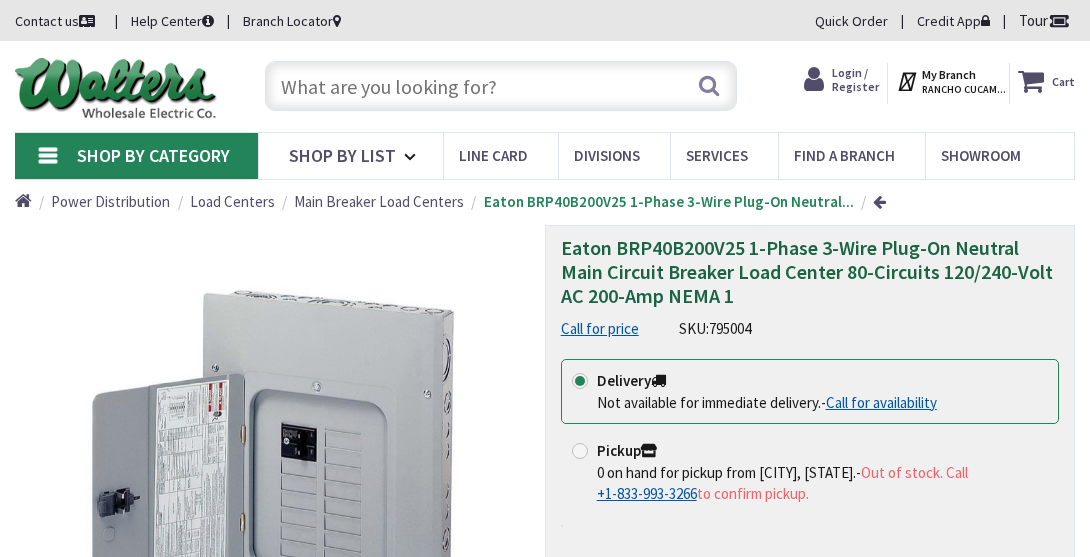 scroll, scrollTop: 0, scrollLeft: 0, axis: both 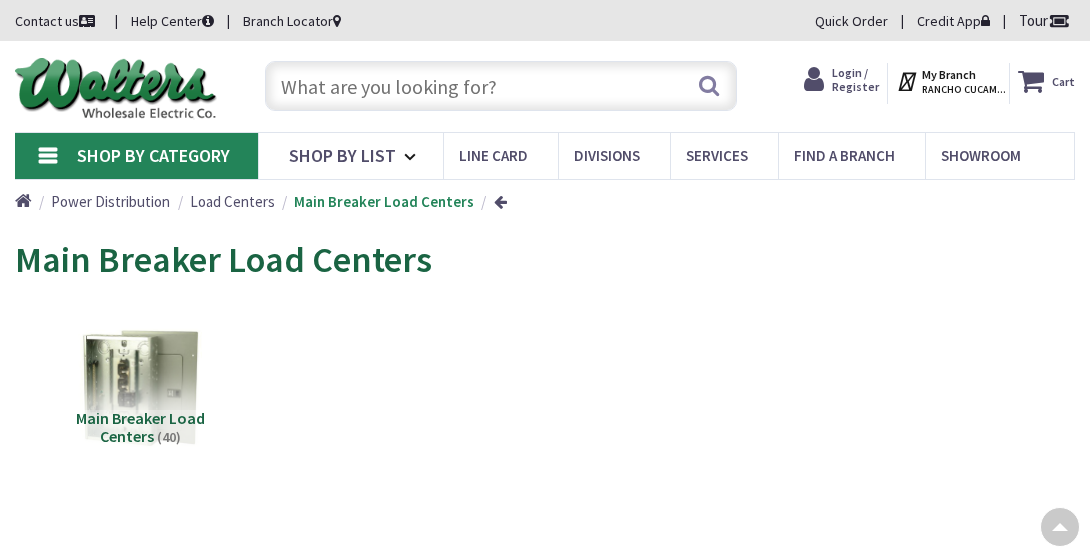 click on "Amps" at bounding box center (130, 698) 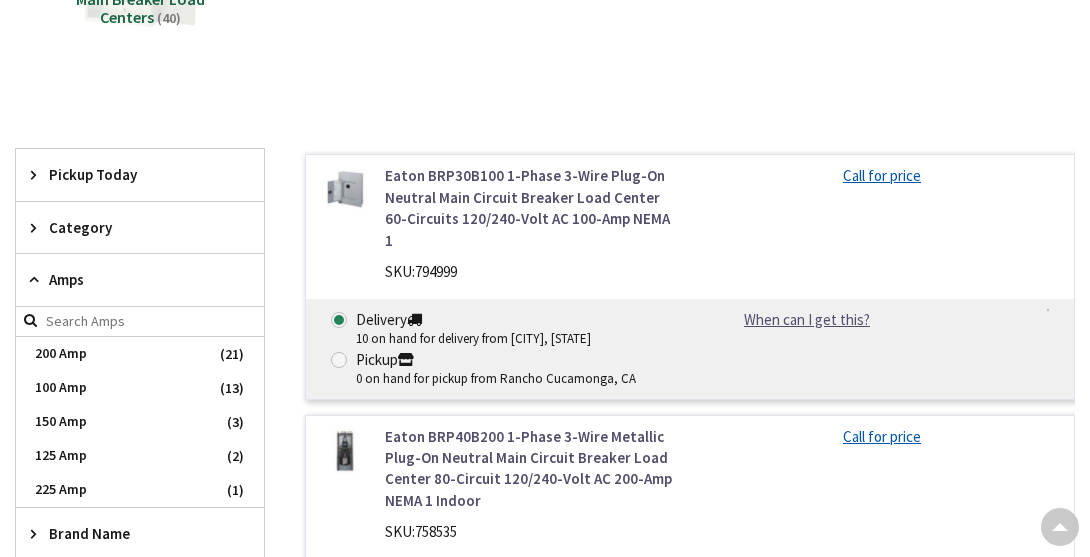 scroll, scrollTop: 419, scrollLeft: 0, axis: vertical 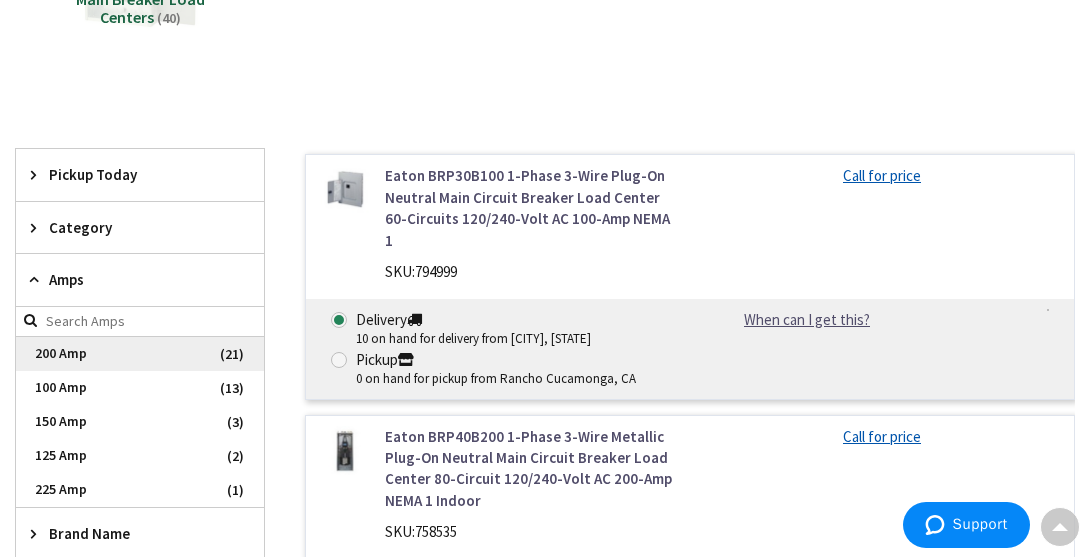 click on "200 Amp" at bounding box center [140, 354] 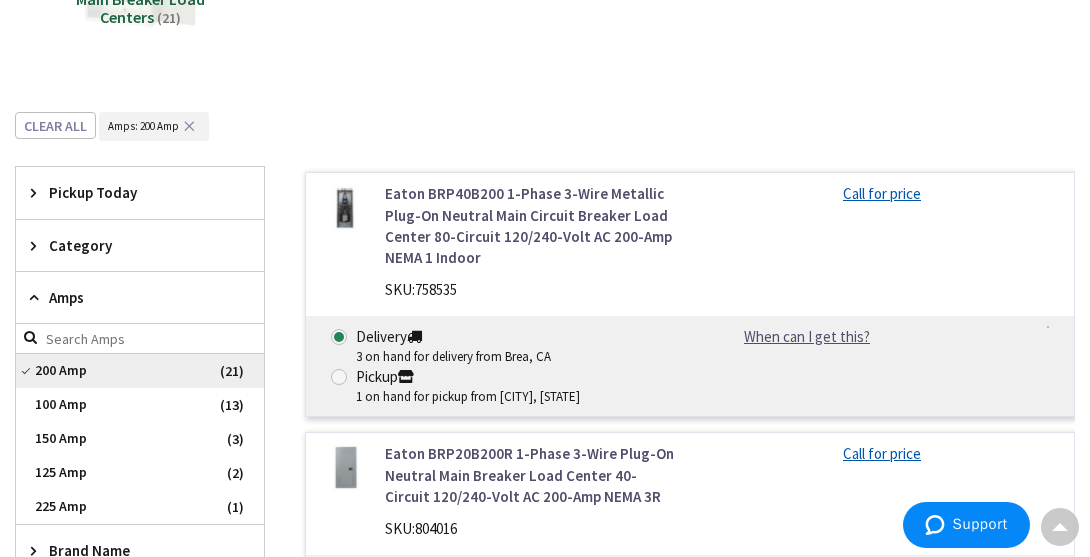click on "Call for price" at bounding box center [882, 453] 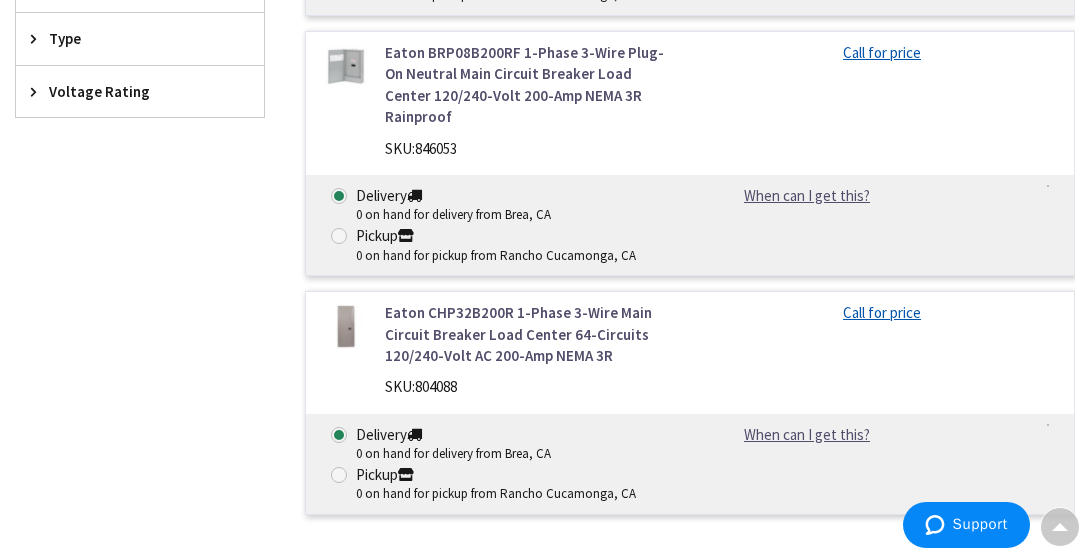 scroll, scrollTop: 1301, scrollLeft: 0, axis: vertical 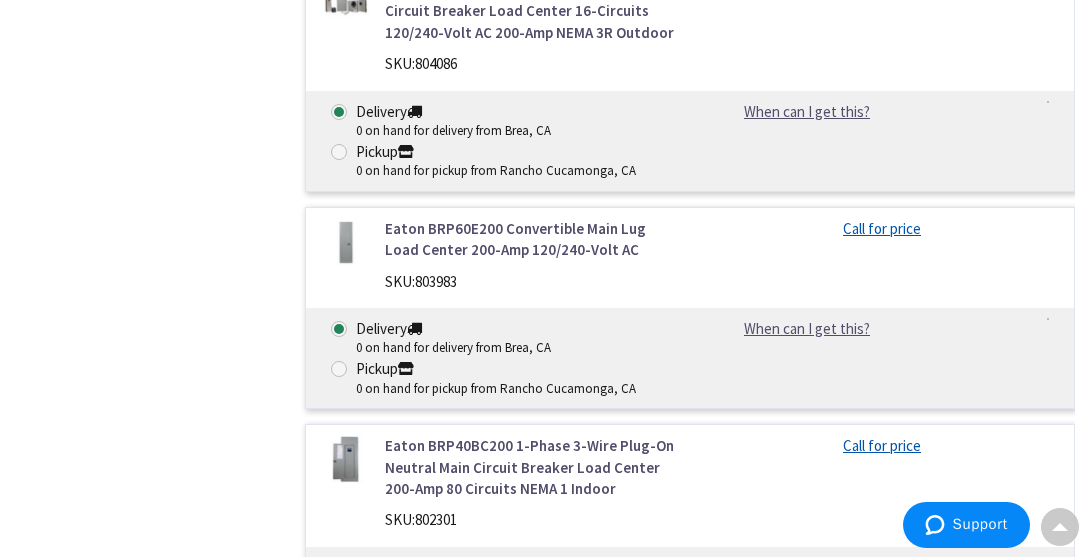 click on "Eaton BRP40BC200 1-Phase 3-Wire Plug-On Neutral Main Circuit Breaker Load Center 200-Amp 80 Circuits NEMA 1 Indoor
SKU:  802301
Call for price
Delivery
0 on hand for delivery from [CITY], [STATE] Pickup  Deliver  -" at bounding box center [690, 536] 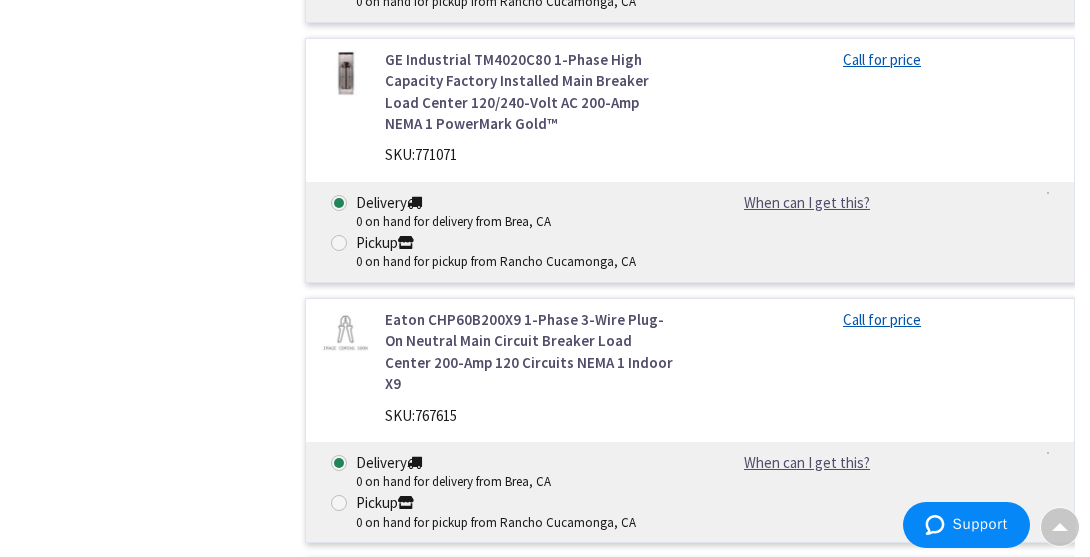 scroll, scrollTop: 3725, scrollLeft: 0, axis: vertical 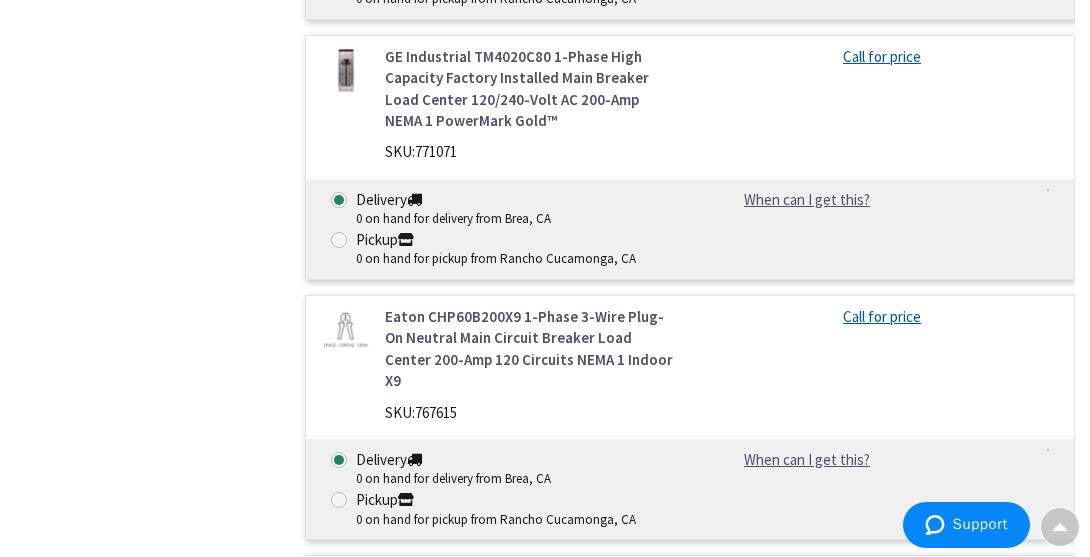 click on "Delivery
0 on hand for delivery from [CITY], [STATE]
Pickup
0 on hand for pickup from [CITY], [STATE]
When can I get this?
When can I get this?
Deliver  -            Call for availability
Pickup  -       Out of stock. Call  +1-[PHONE]  to confirm pickup." at bounding box center [690, 489] 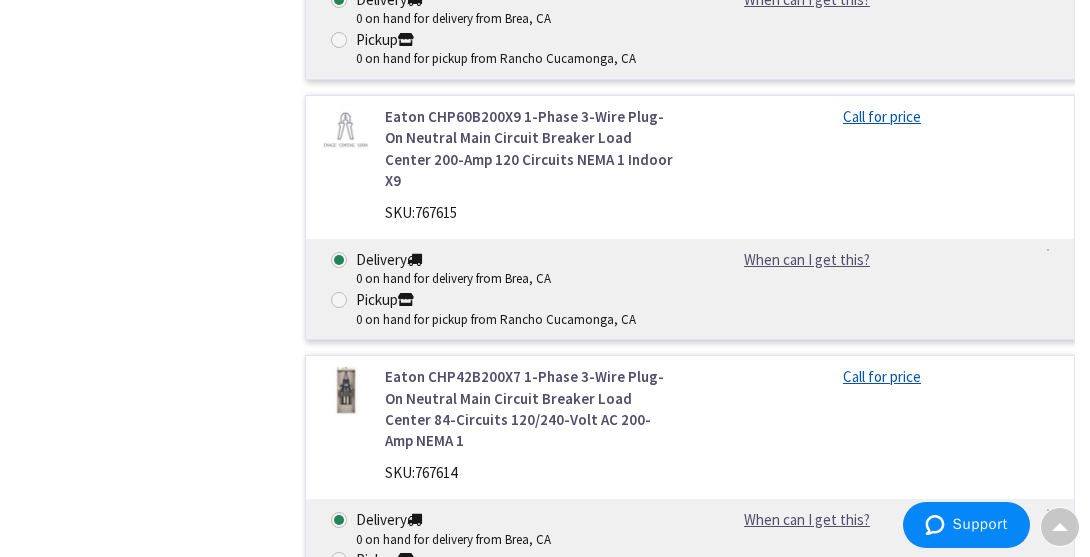 scroll, scrollTop: 3943, scrollLeft: 0, axis: vertical 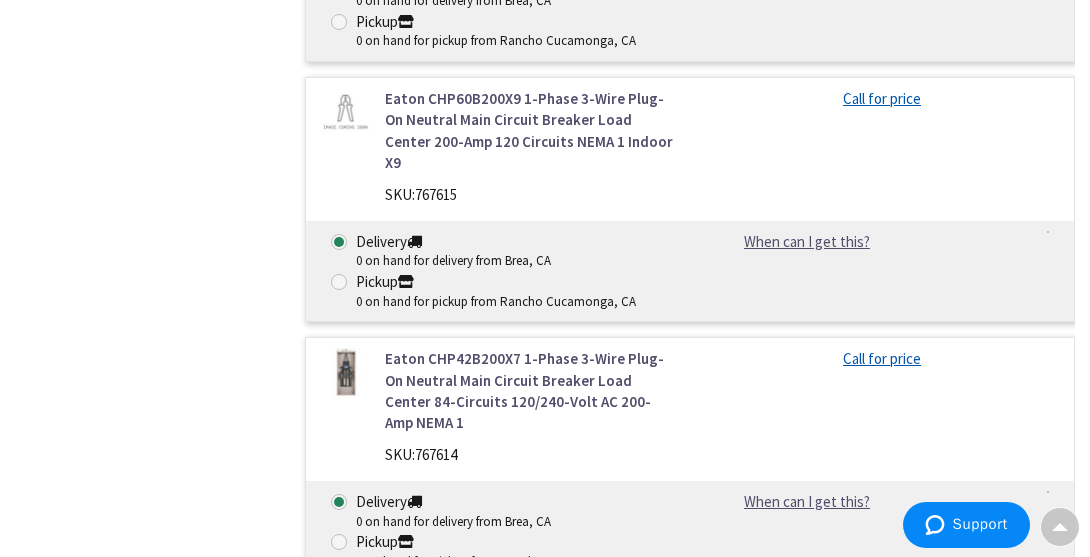 click on "When can I get this?
When can I get this?
Deliver  -            Call for availability
Pickup  -       Out of stock. Call  +1-[PHONE]  to confirm pickup.
View Stock in Nearby Branches" at bounding box center [877, 501] 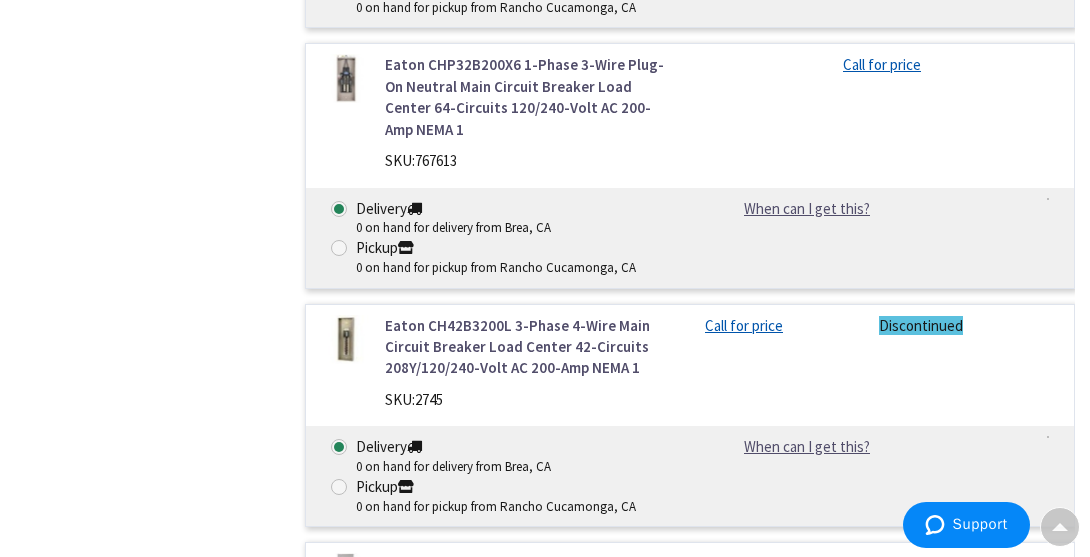 scroll, scrollTop: 4498, scrollLeft: 0, axis: vertical 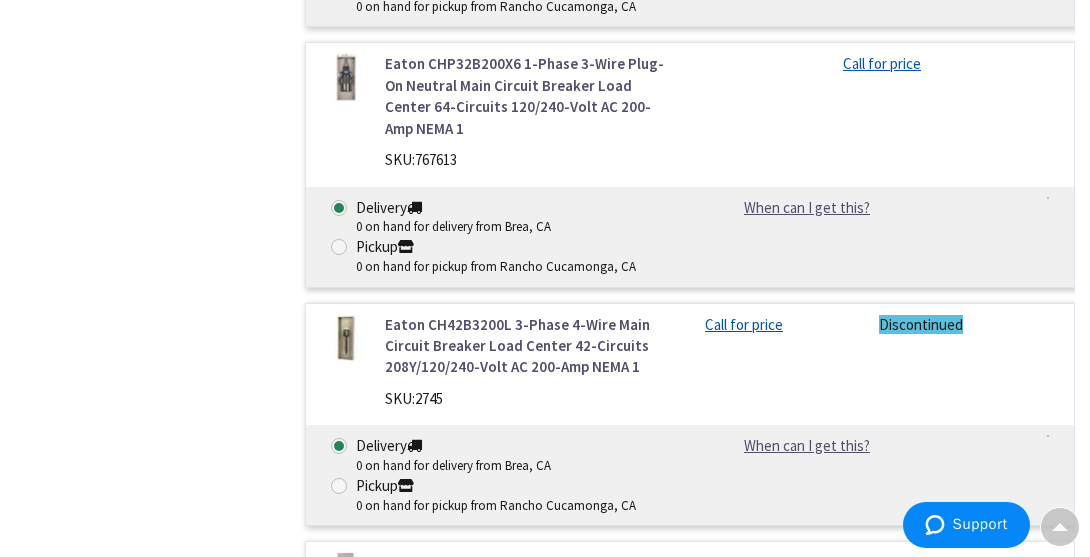 click on "Delivery
0 on hand for delivery from [CITY], [STATE]
Pickup
0 on hand for pickup from [CITY], [STATE]
When can I get this?
When can I get this?
Deliver  -            Call for availability
Pickup  -       Out of stock. Call  +1-[PHONE]  to confirm pickup." at bounding box center (690, 475) 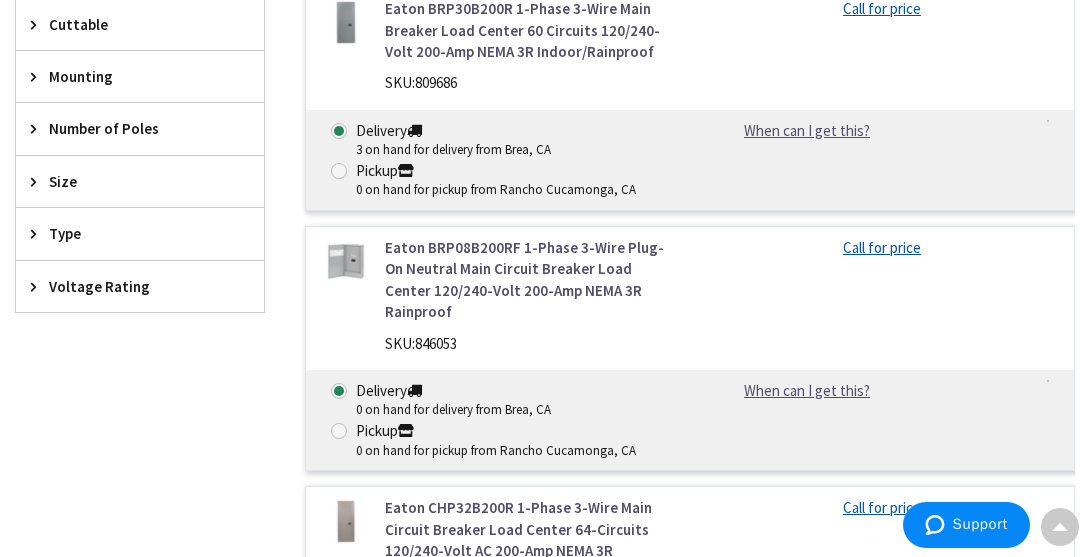 scroll, scrollTop: 1102, scrollLeft: 0, axis: vertical 